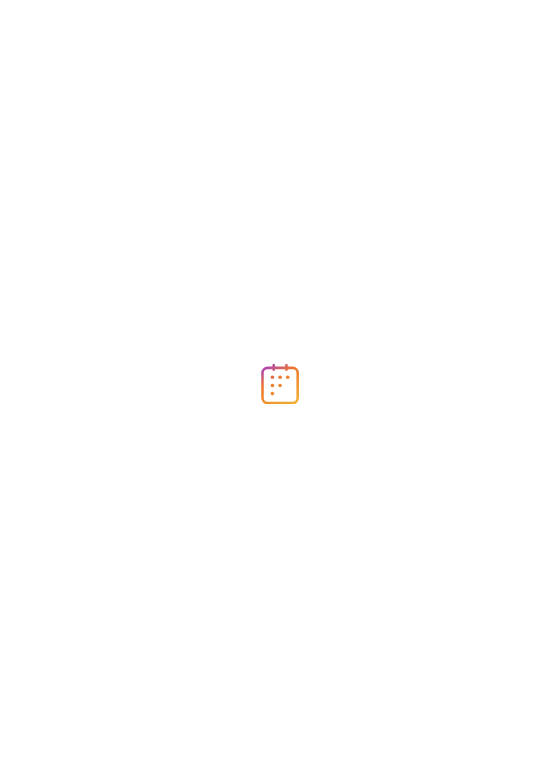 scroll, scrollTop: 0, scrollLeft: 0, axis: both 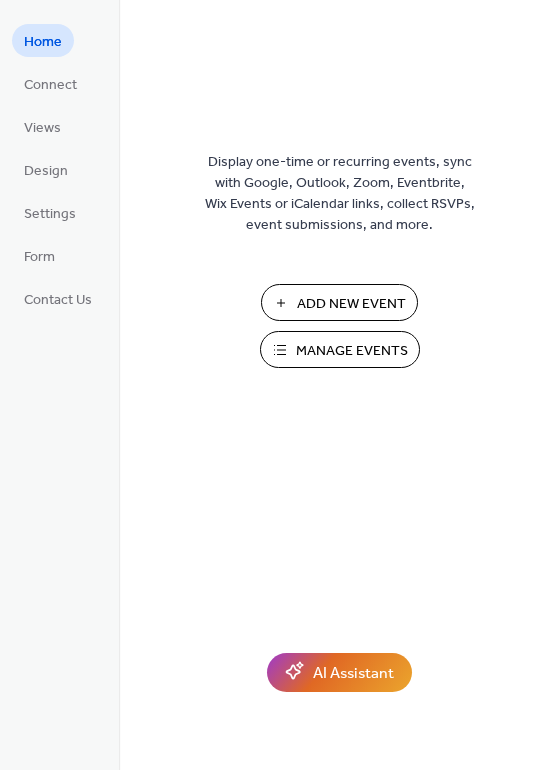 click on "Manage Events" at bounding box center [352, 351] 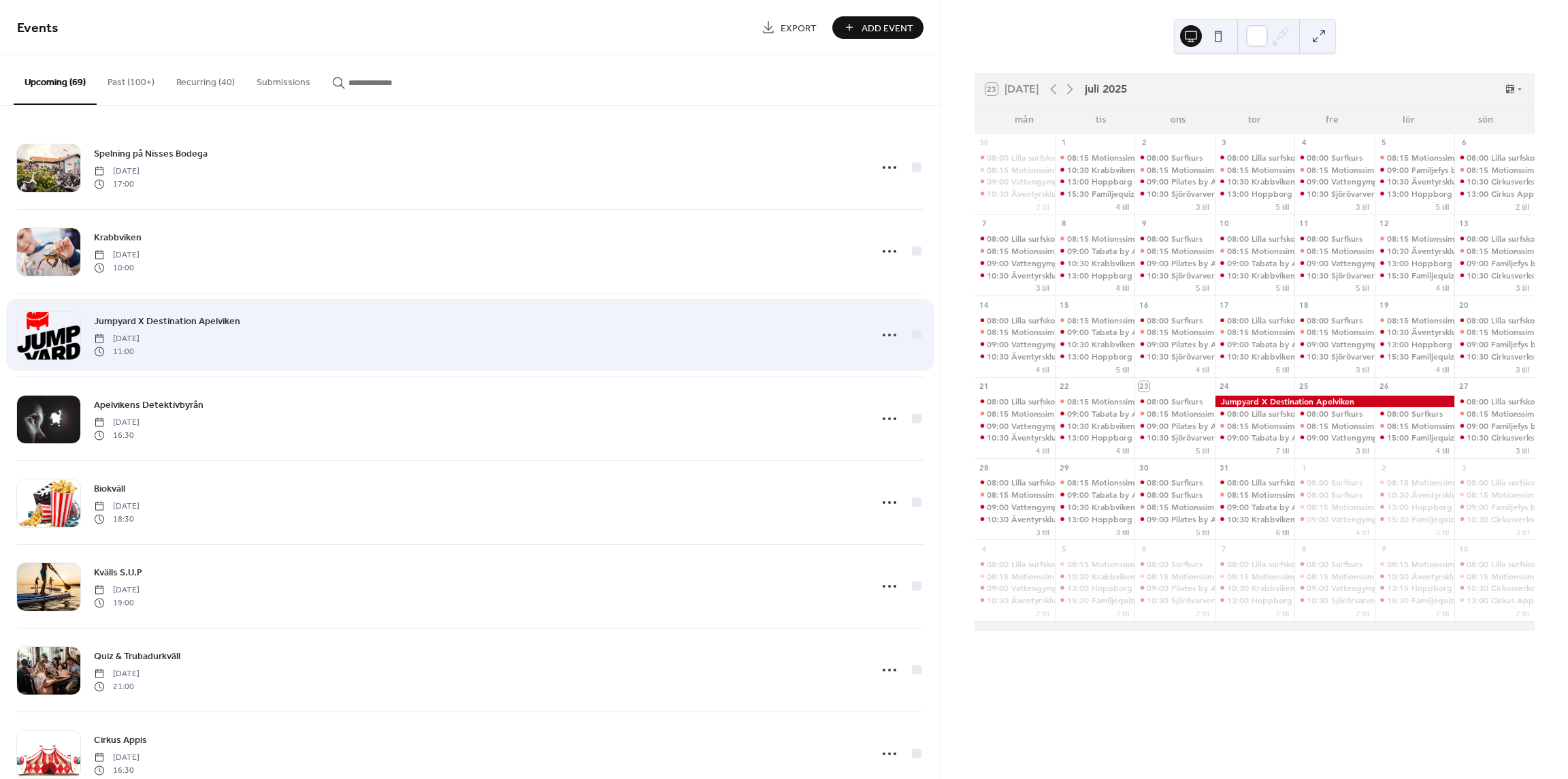scroll, scrollTop: 0, scrollLeft: 0, axis: both 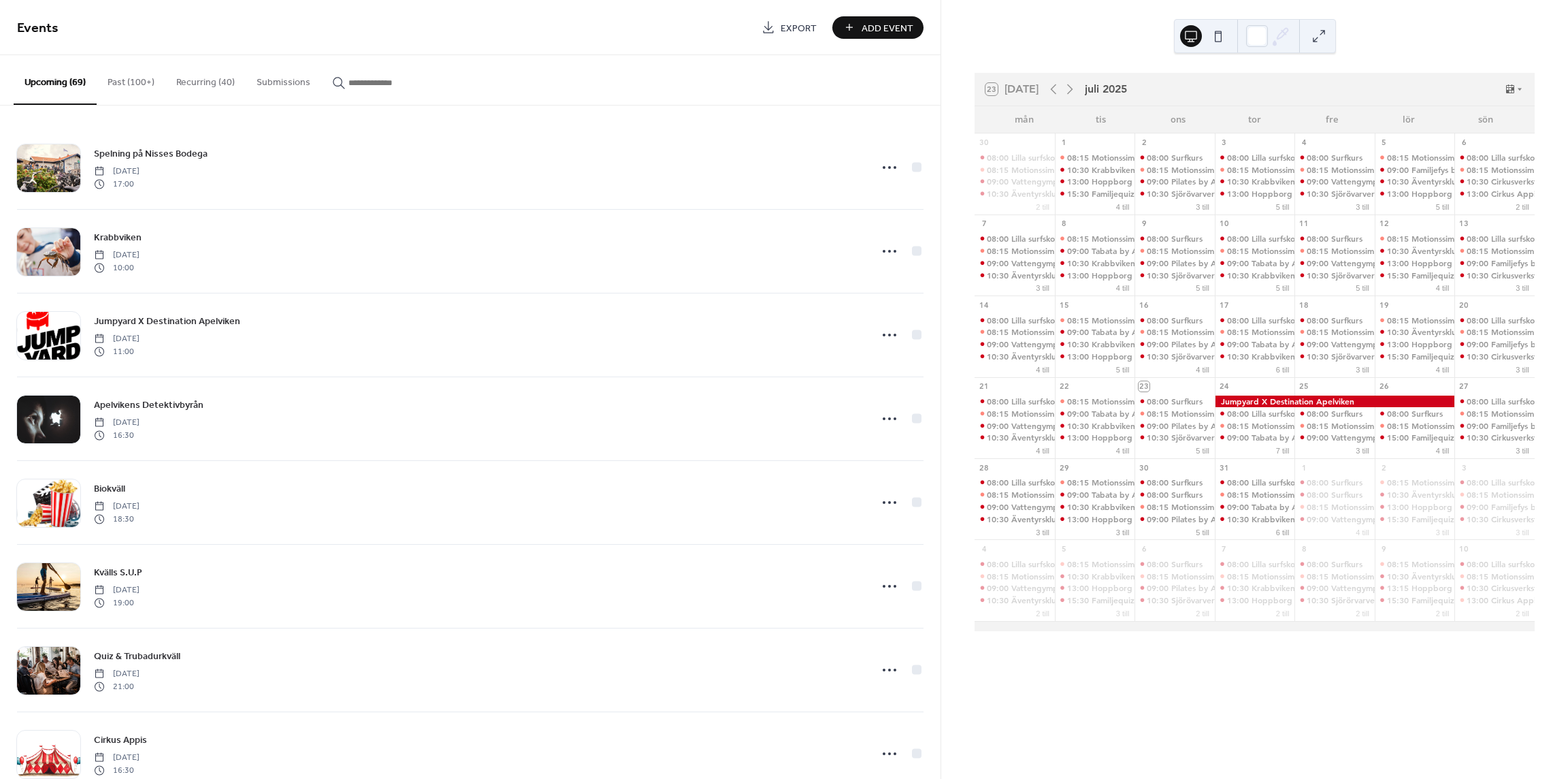 click on "25" at bounding box center [1335, 386] 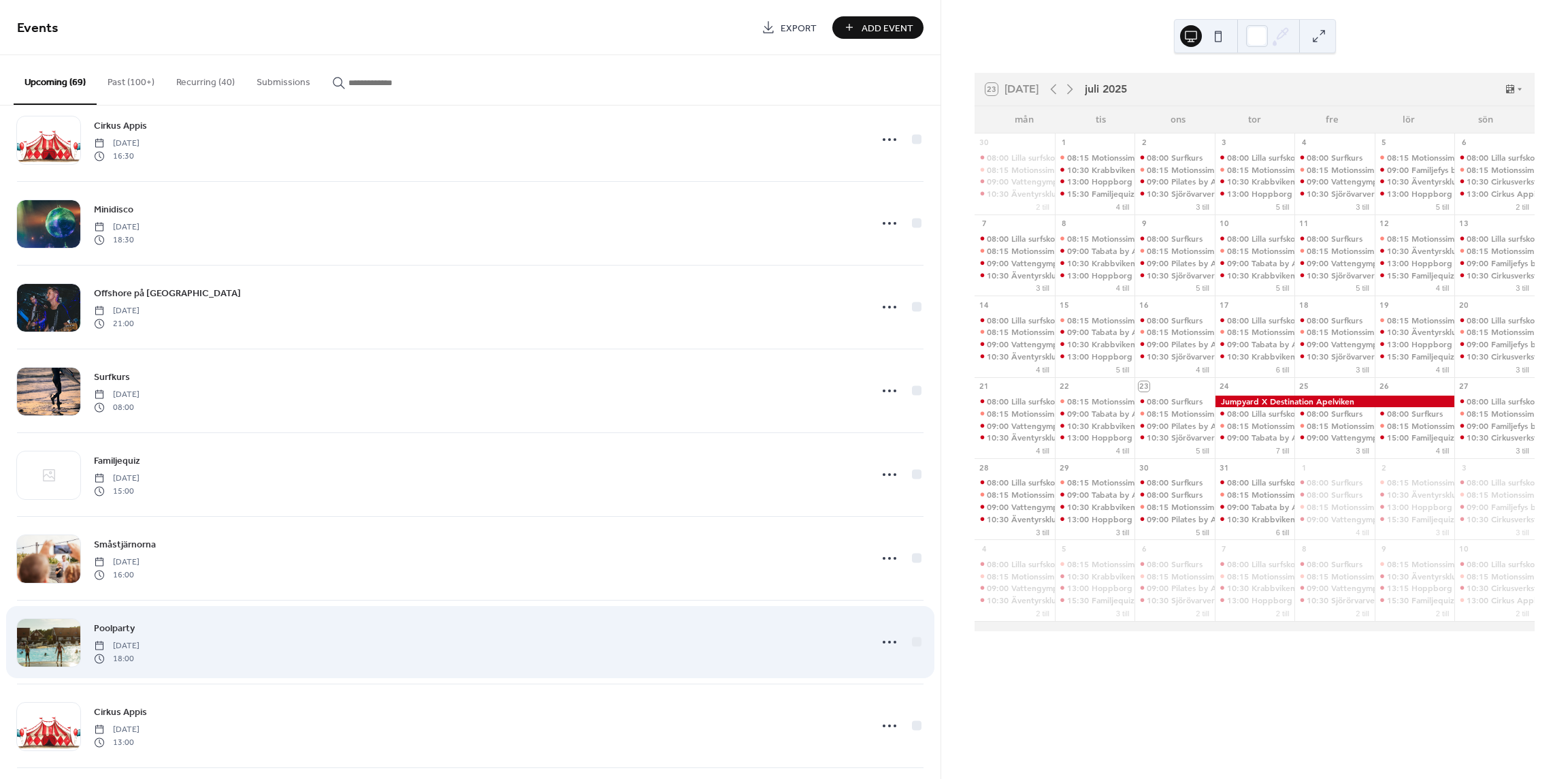 scroll, scrollTop: 613, scrollLeft: 0, axis: vertical 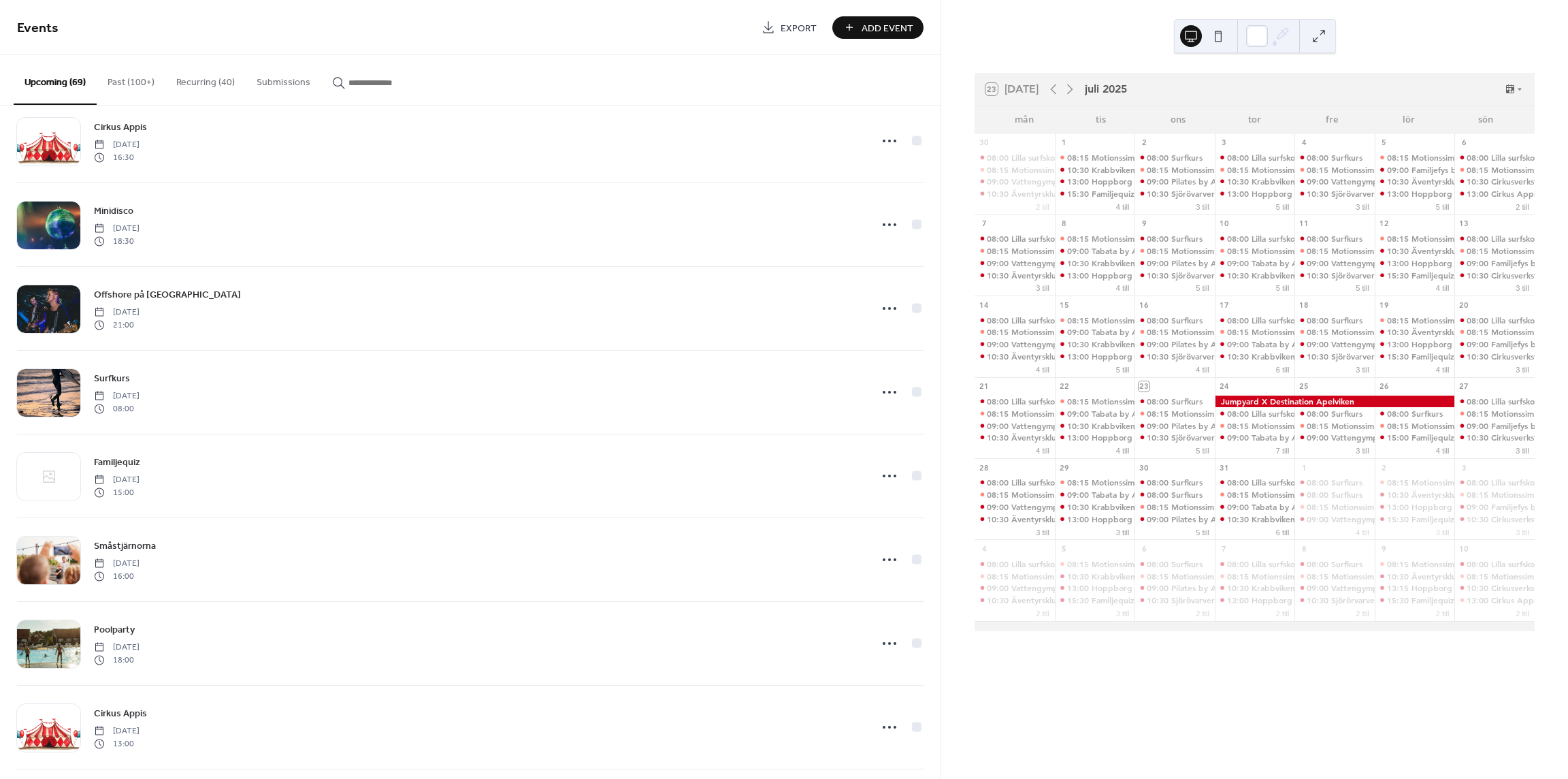 click on "Add Event" at bounding box center (887, 28) 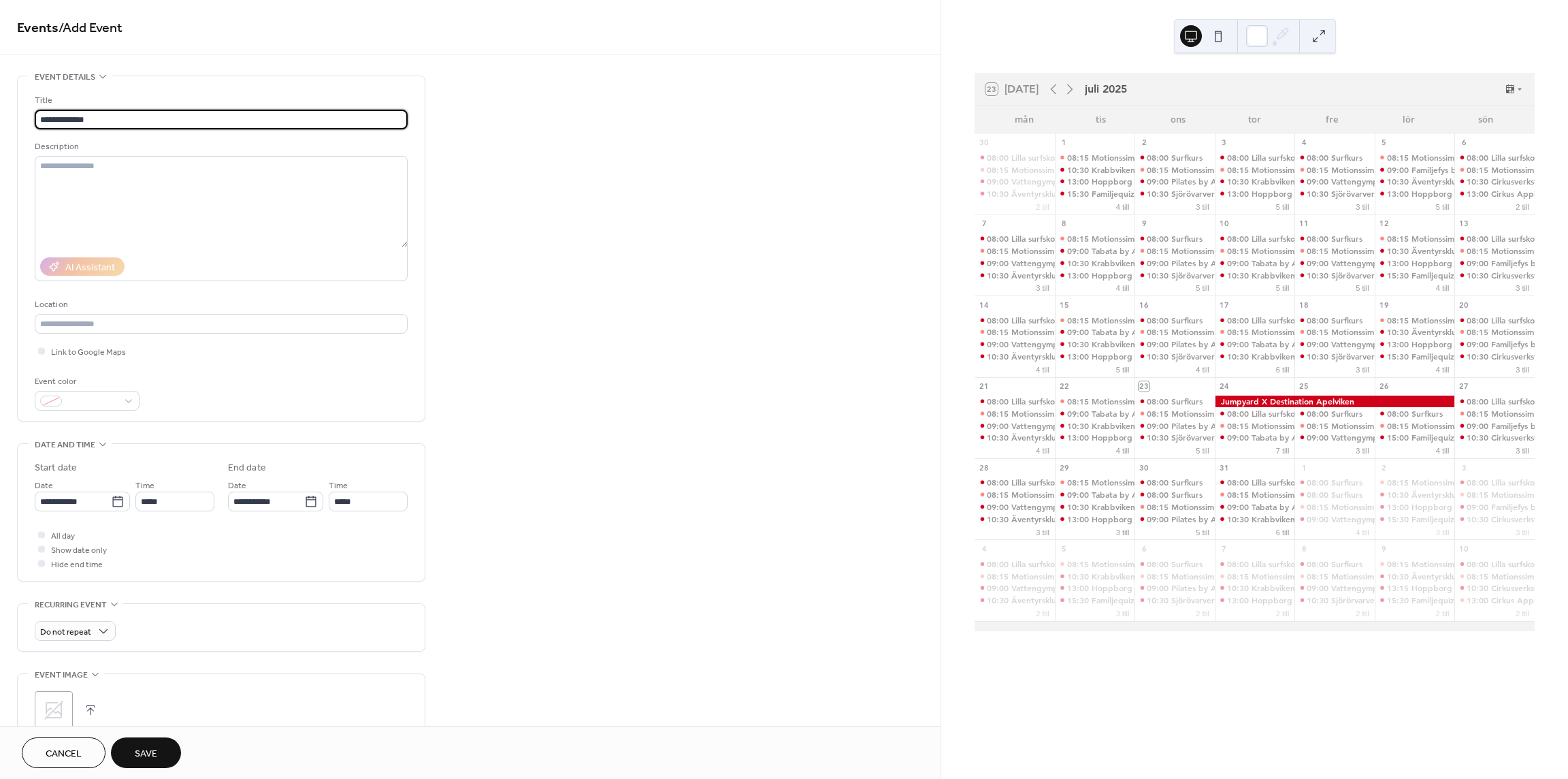 type on "**********" 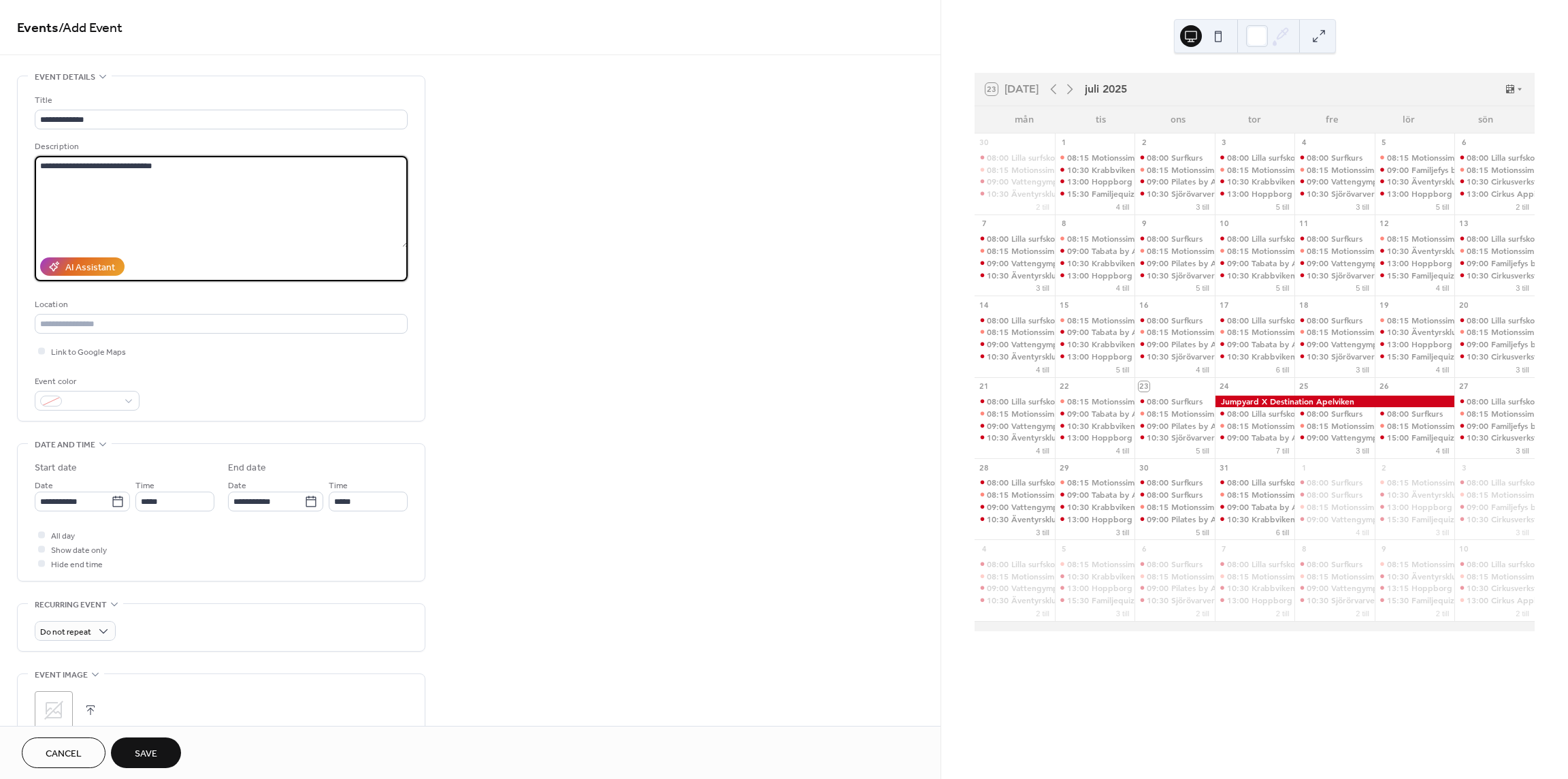 type on "**********" 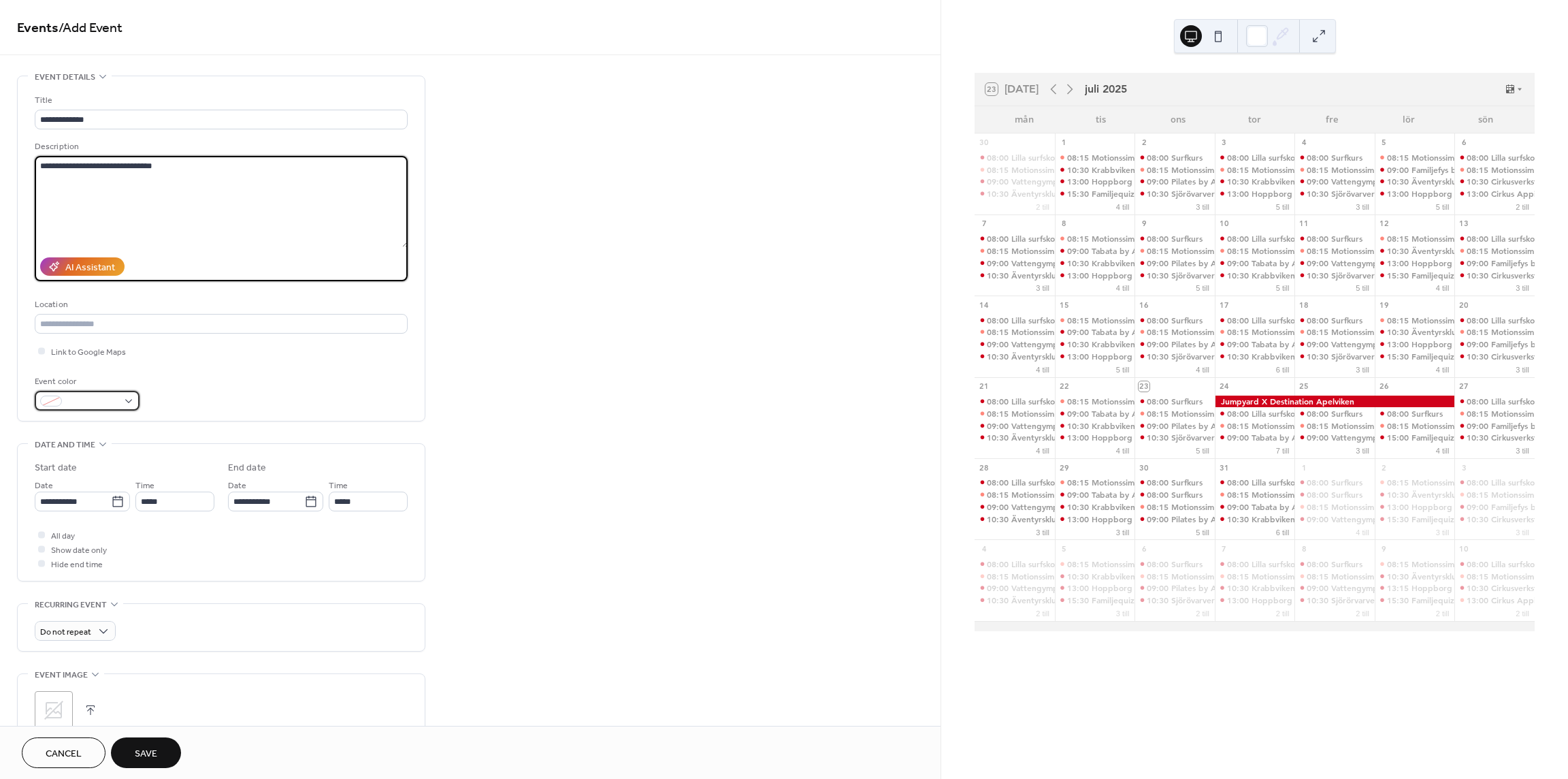 click at bounding box center (87, 400) 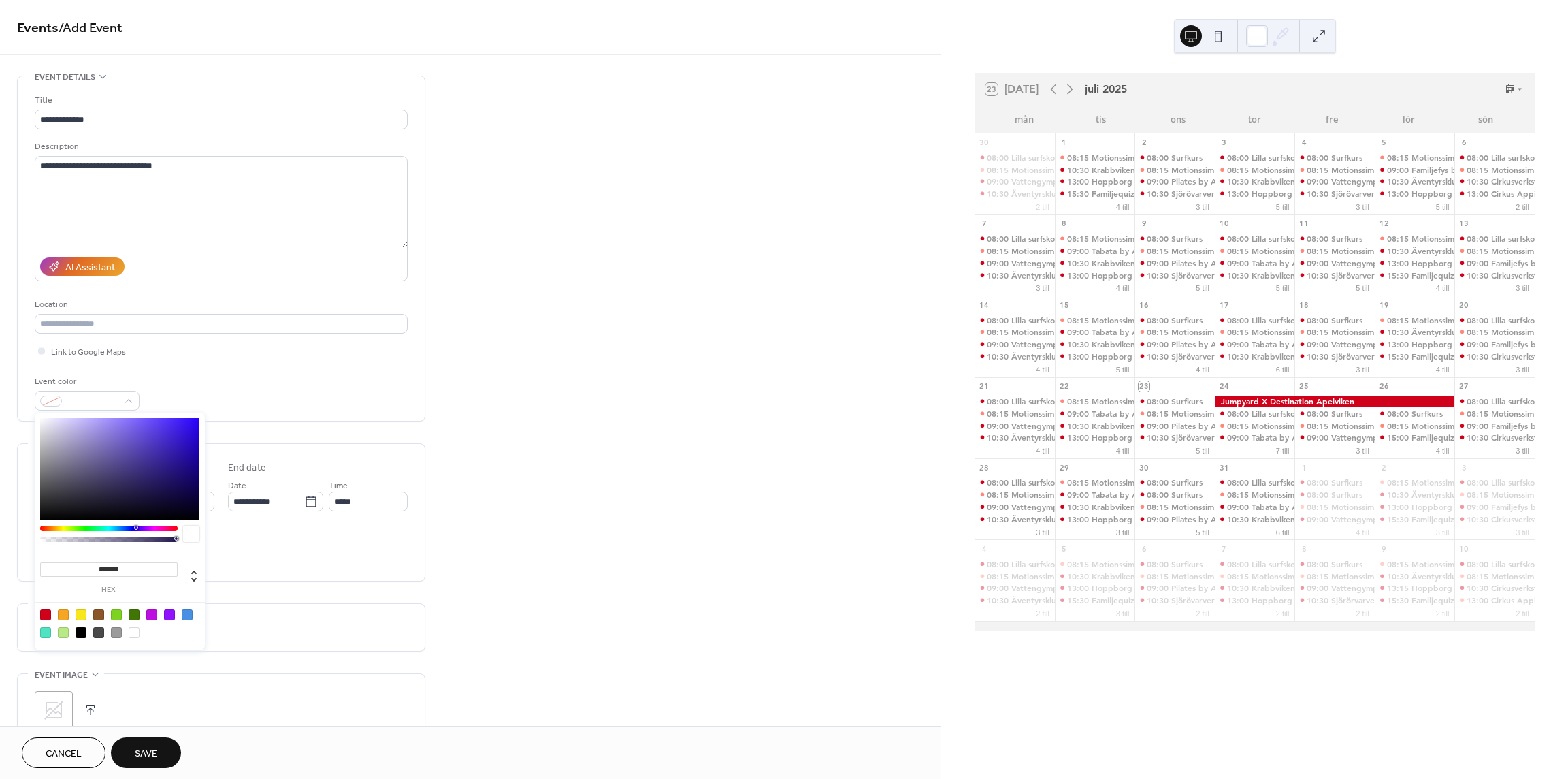 click at bounding box center [81, 615] 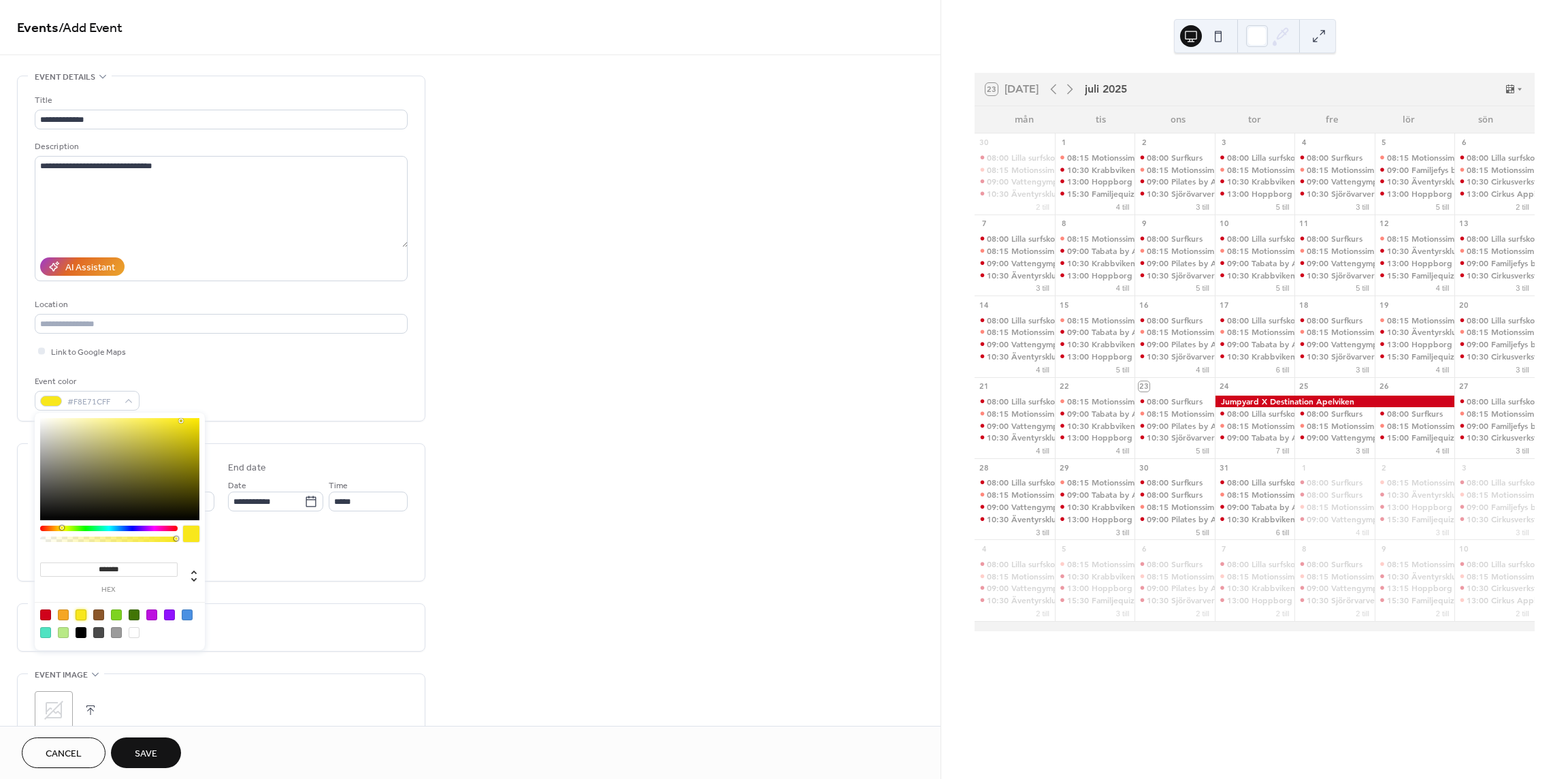 click on "**********" at bounding box center [470, 594] 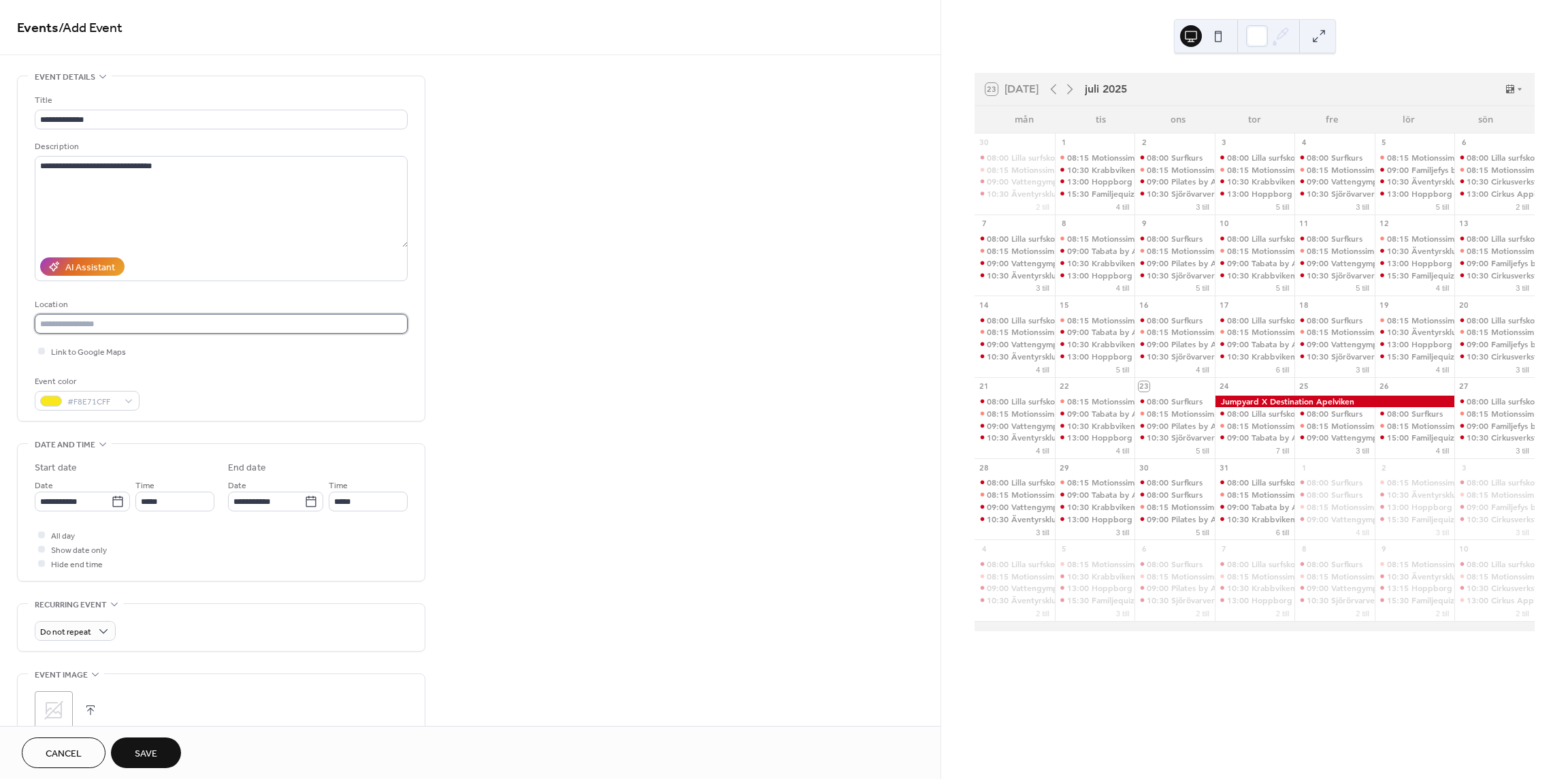 click at bounding box center (221, 323) 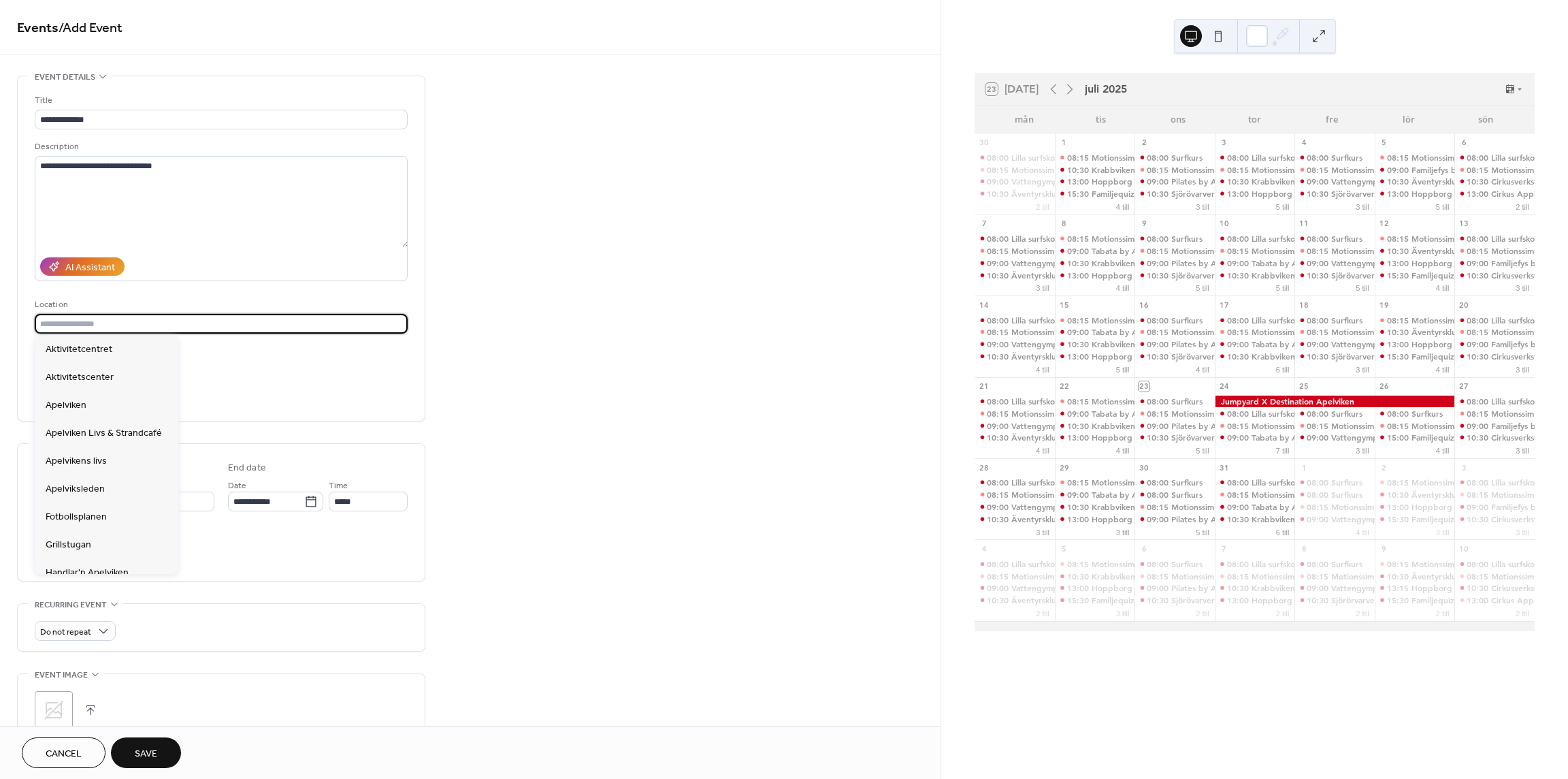 click on "**********" at bounding box center (470, 594) 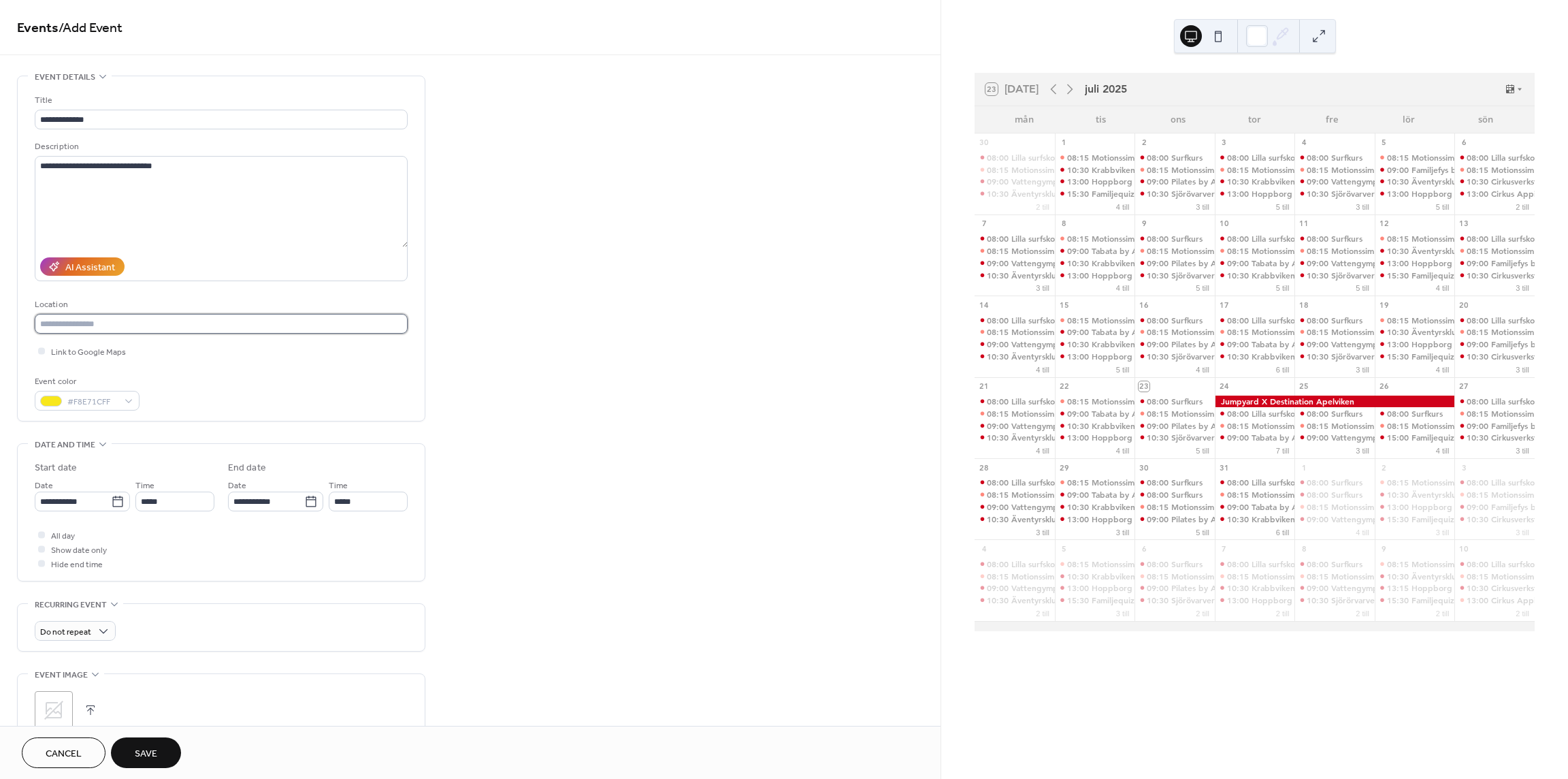 click at bounding box center [221, 323] 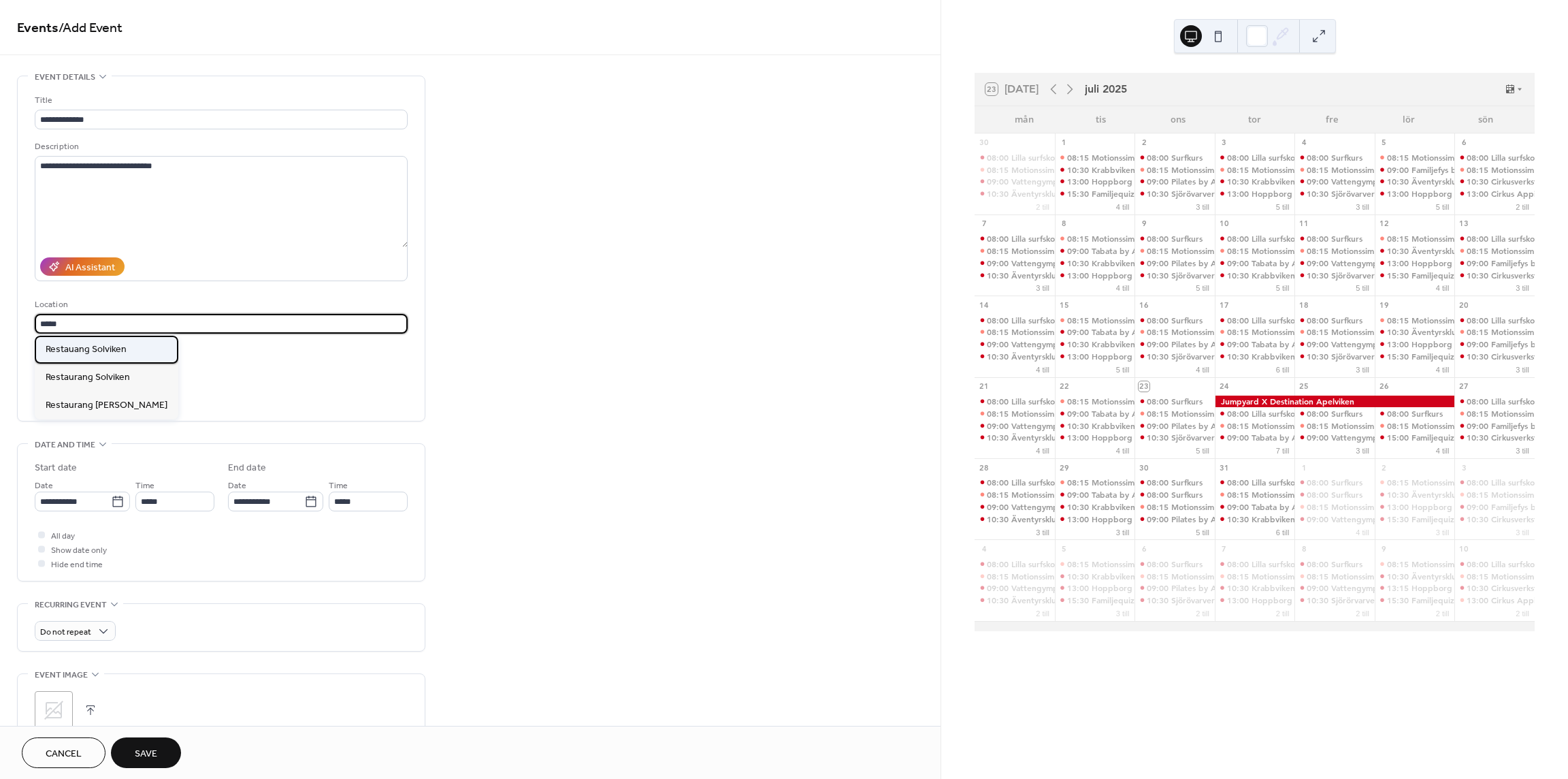 click on "Restauang Solviken" at bounding box center (86, 349) 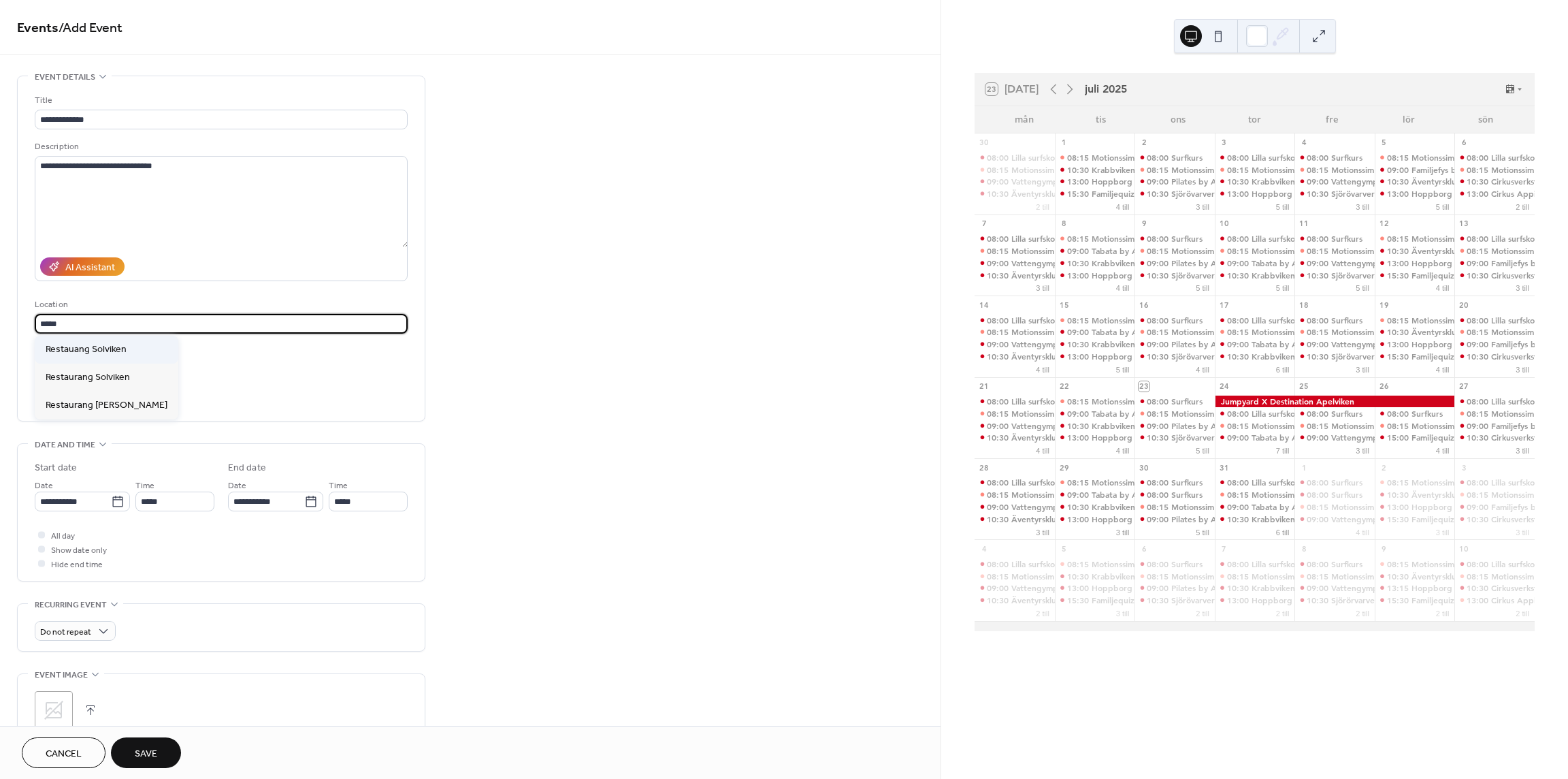type on "**********" 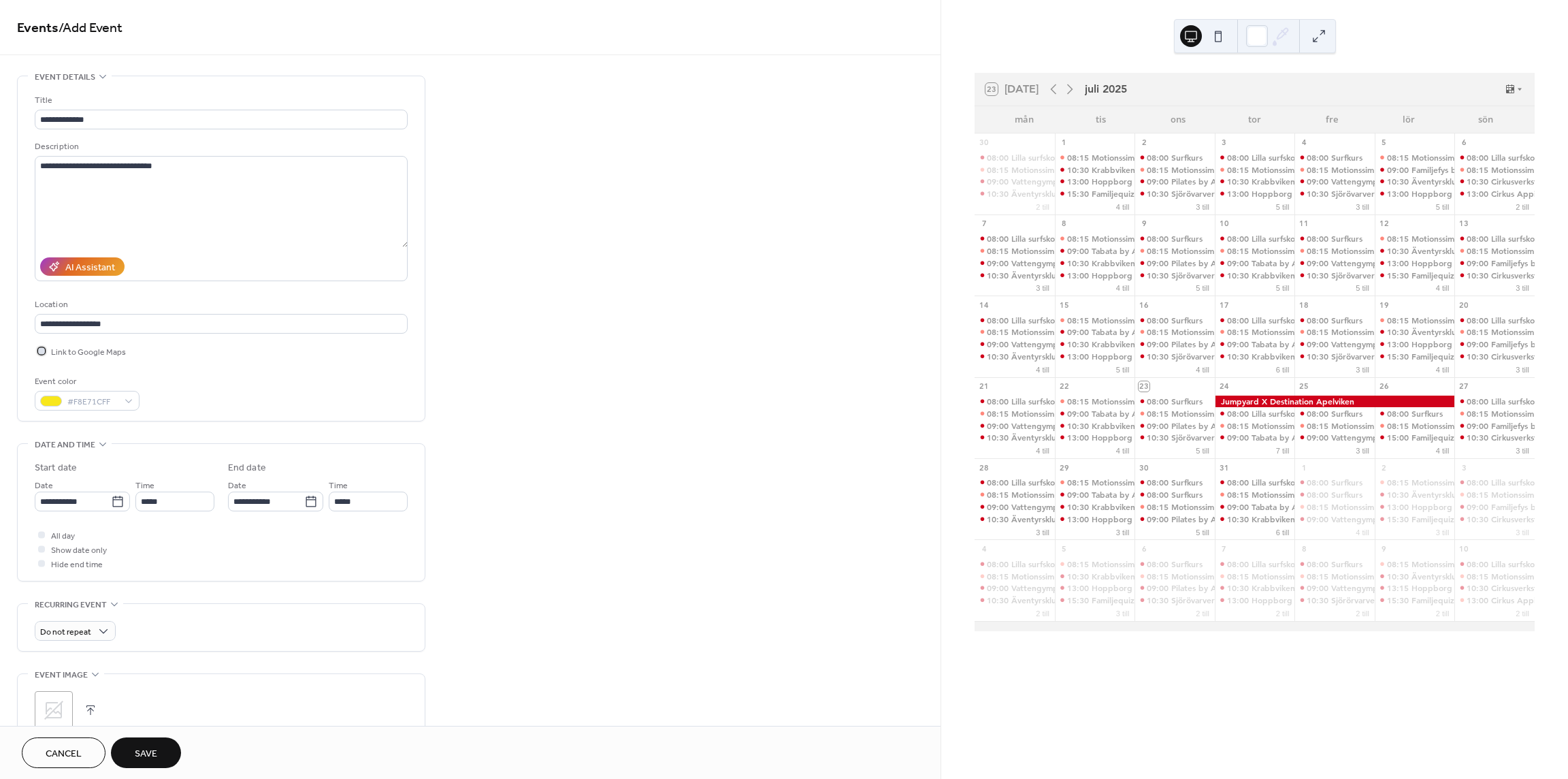 click at bounding box center [42, 351] 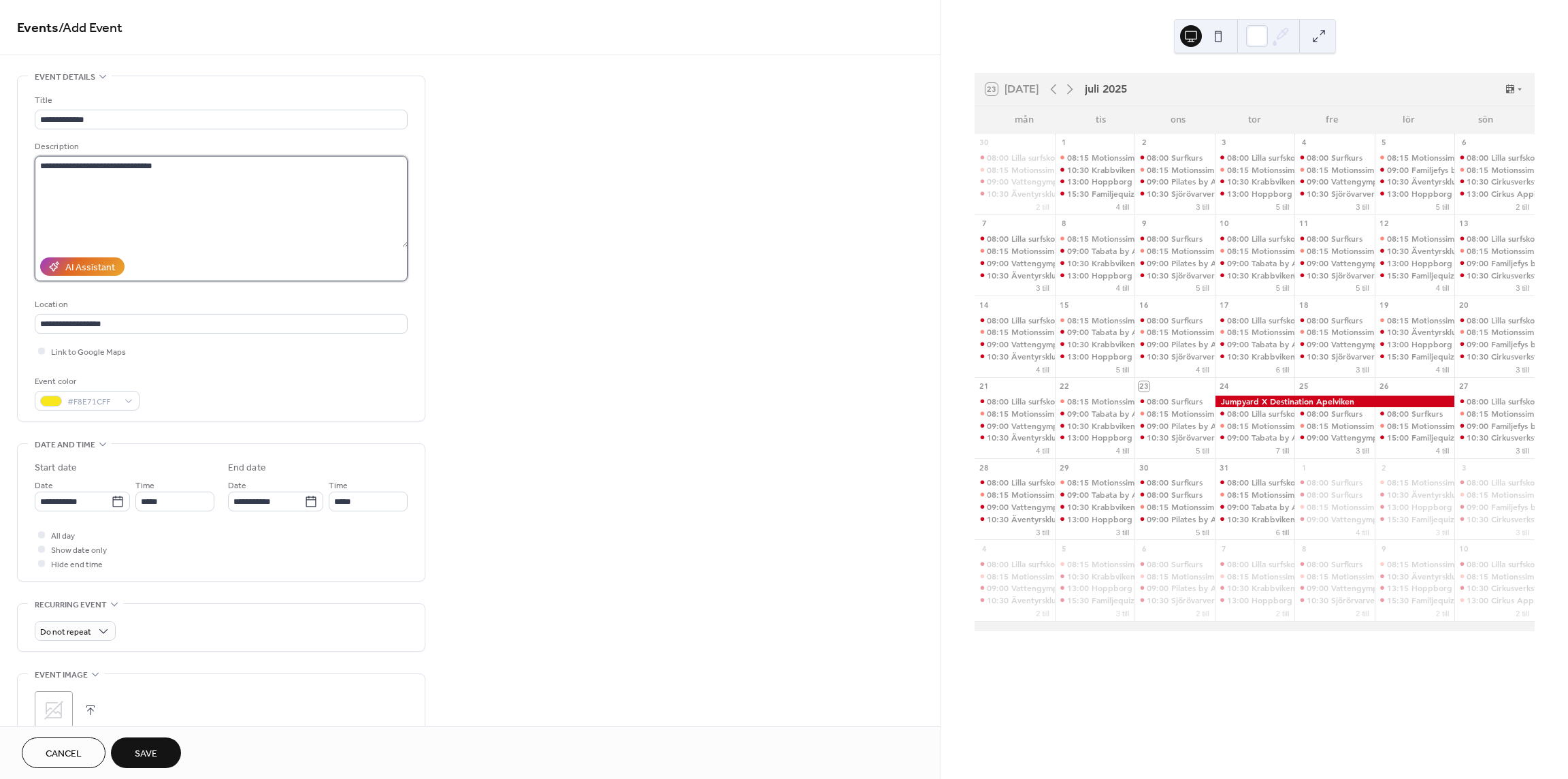 click on "**********" at bounding box center (221, 202) 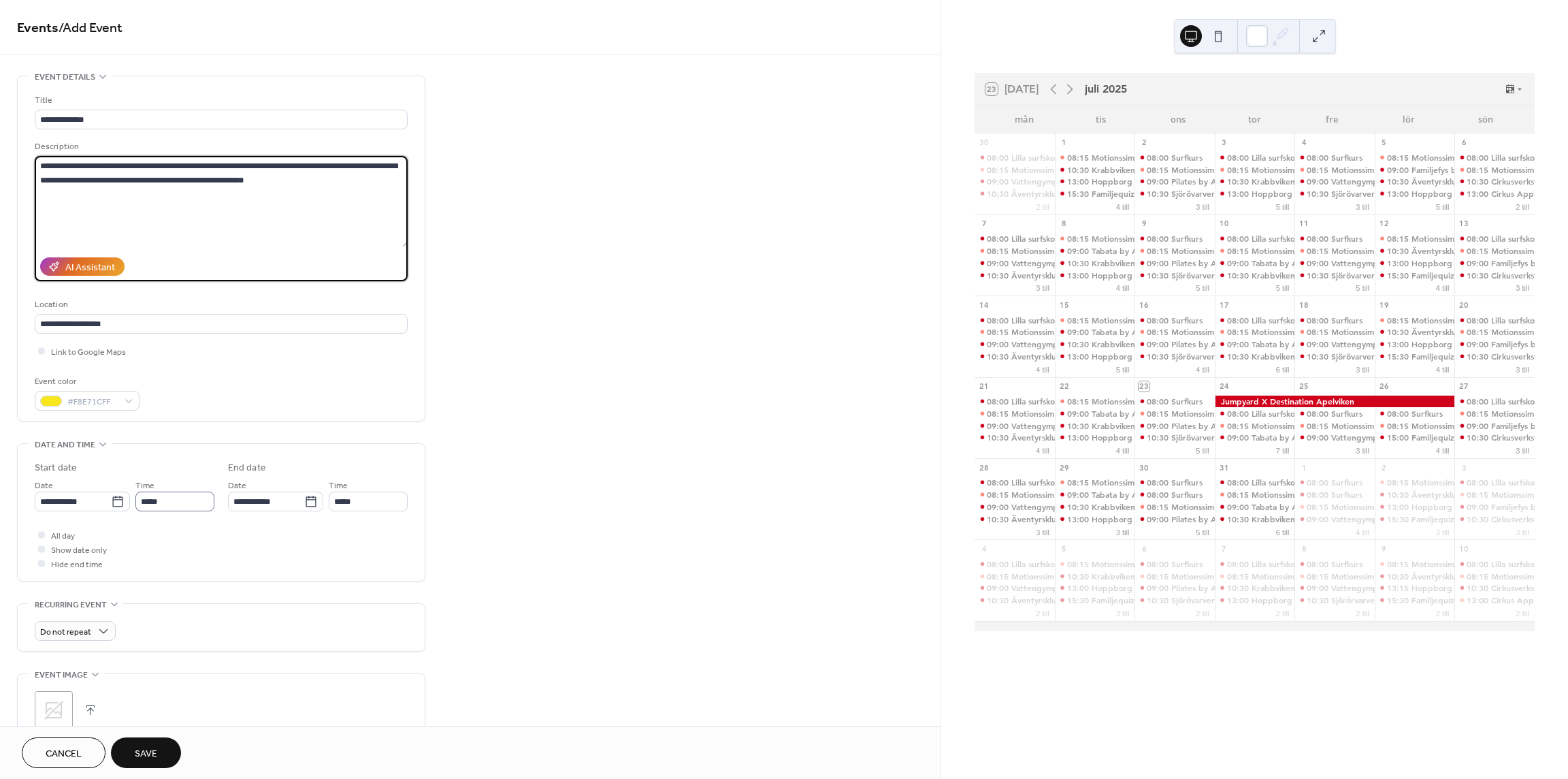 type on "**********" 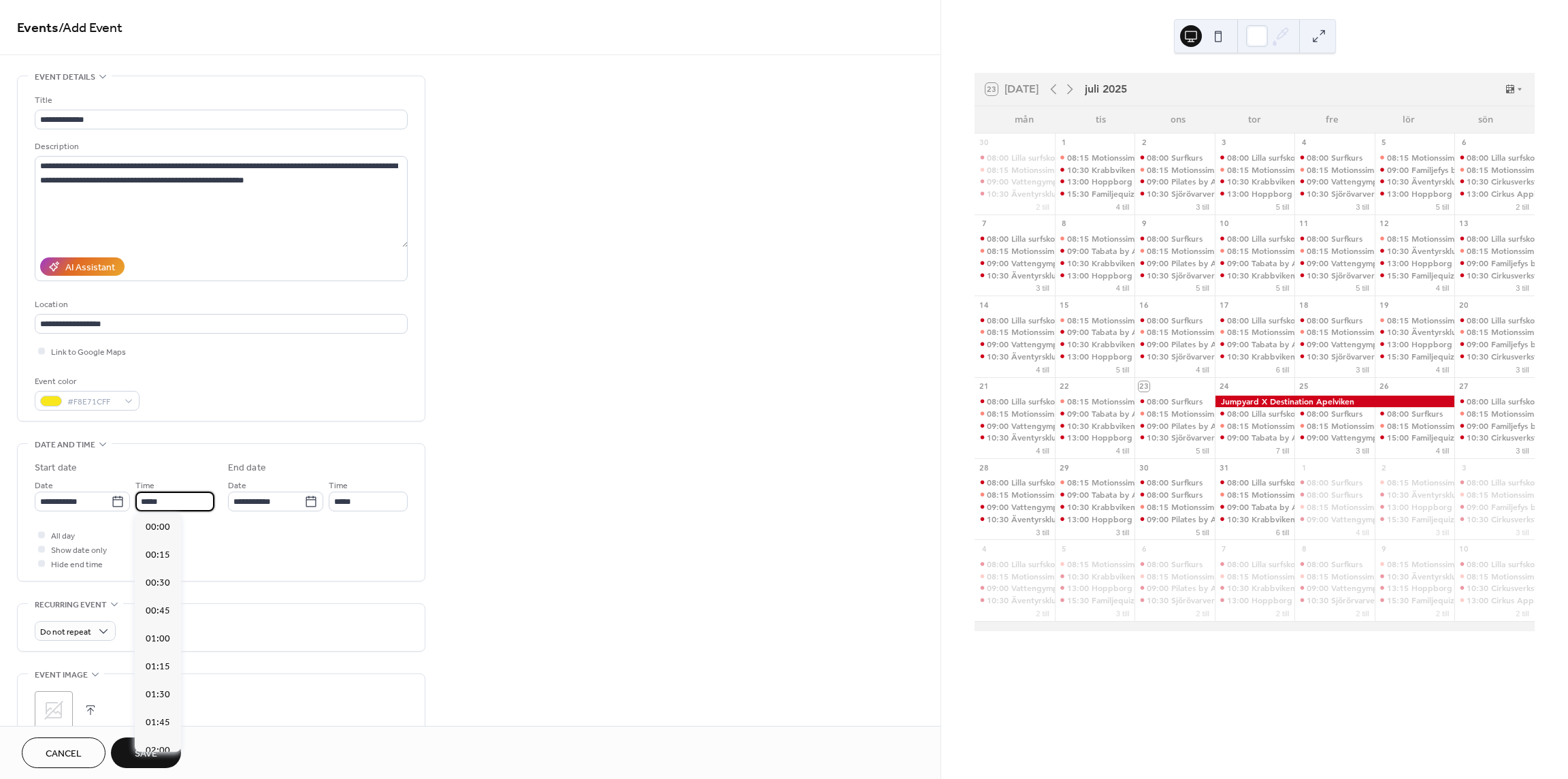 scroll, scrollTop: 1340, scrollLeft: 0, axis: vertical 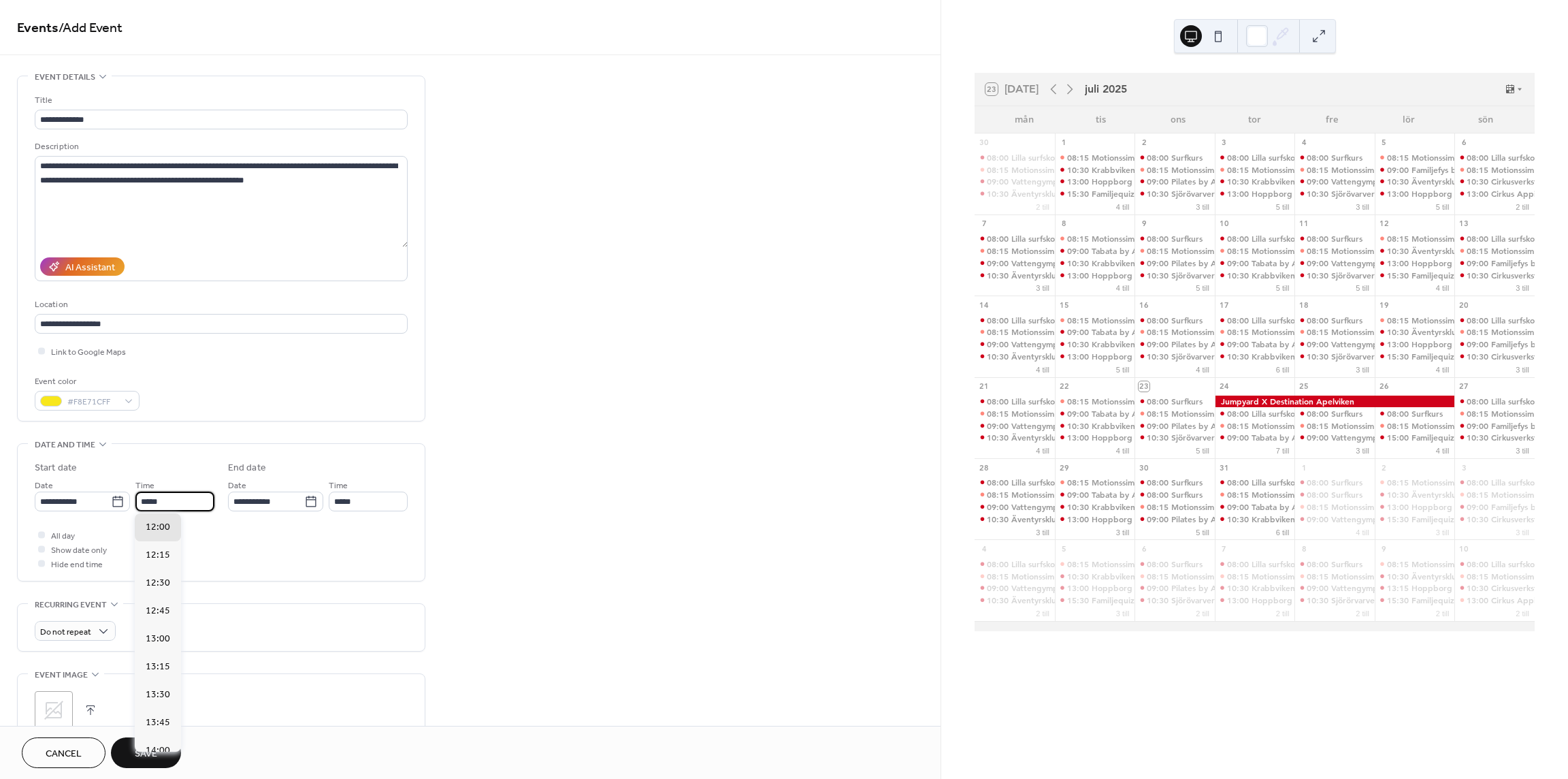 click on "*****" at bounding box center [175, 501] 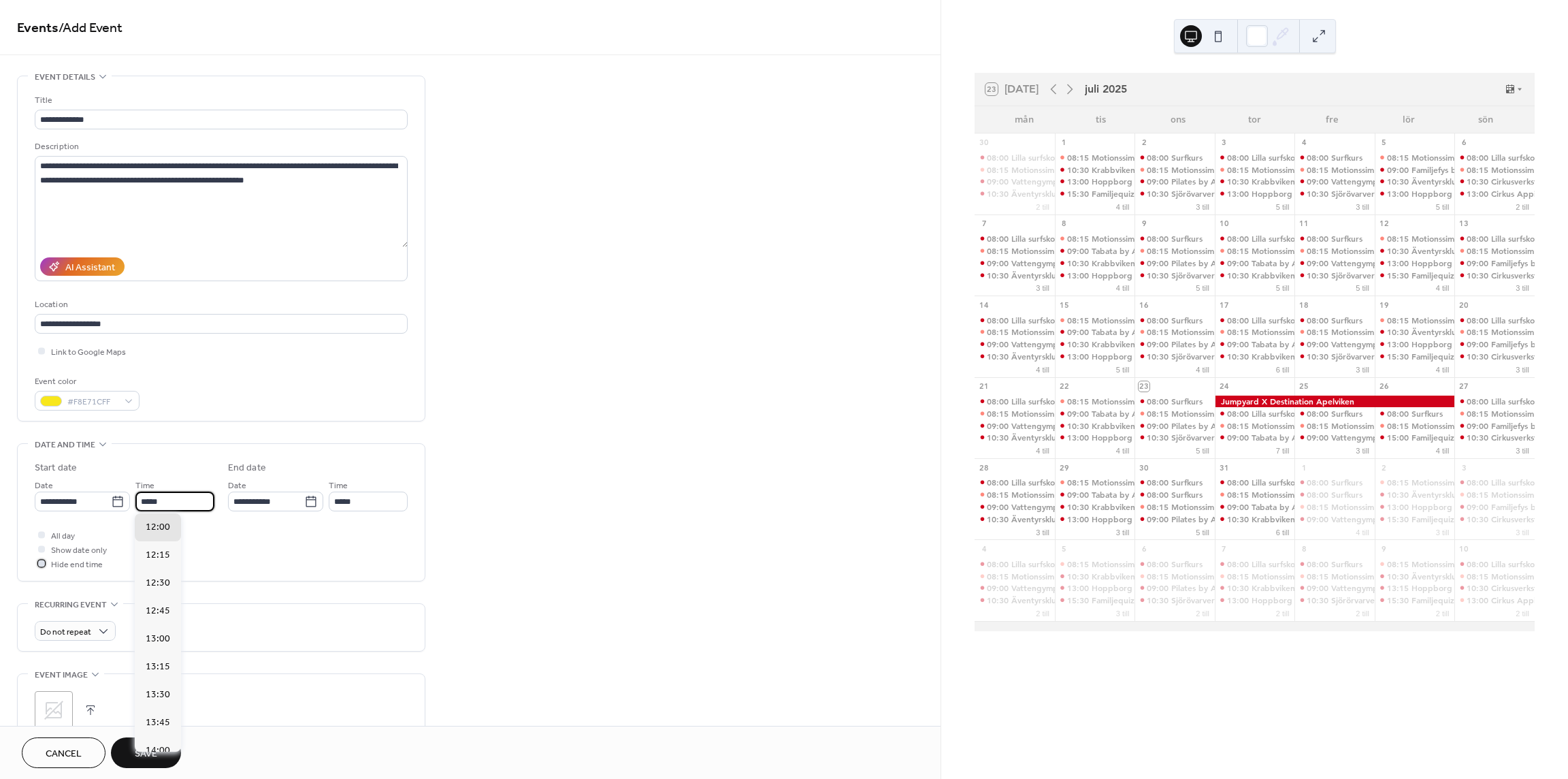 click at bounding box center [42, 563] 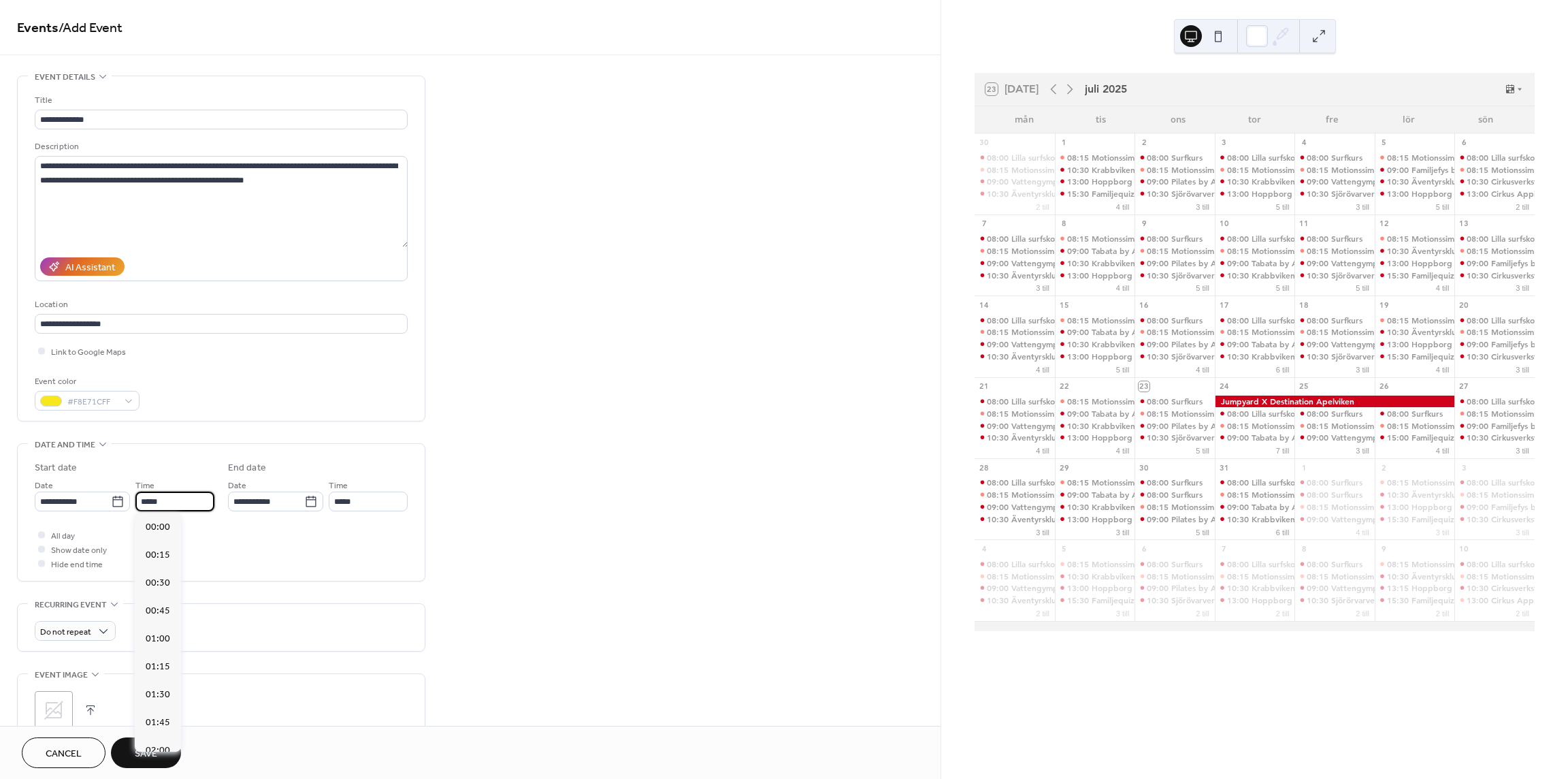 drag, startPoint x: 165, startPoint y: 499, endPoint x: 132, endPoint y: 499, distance: 33 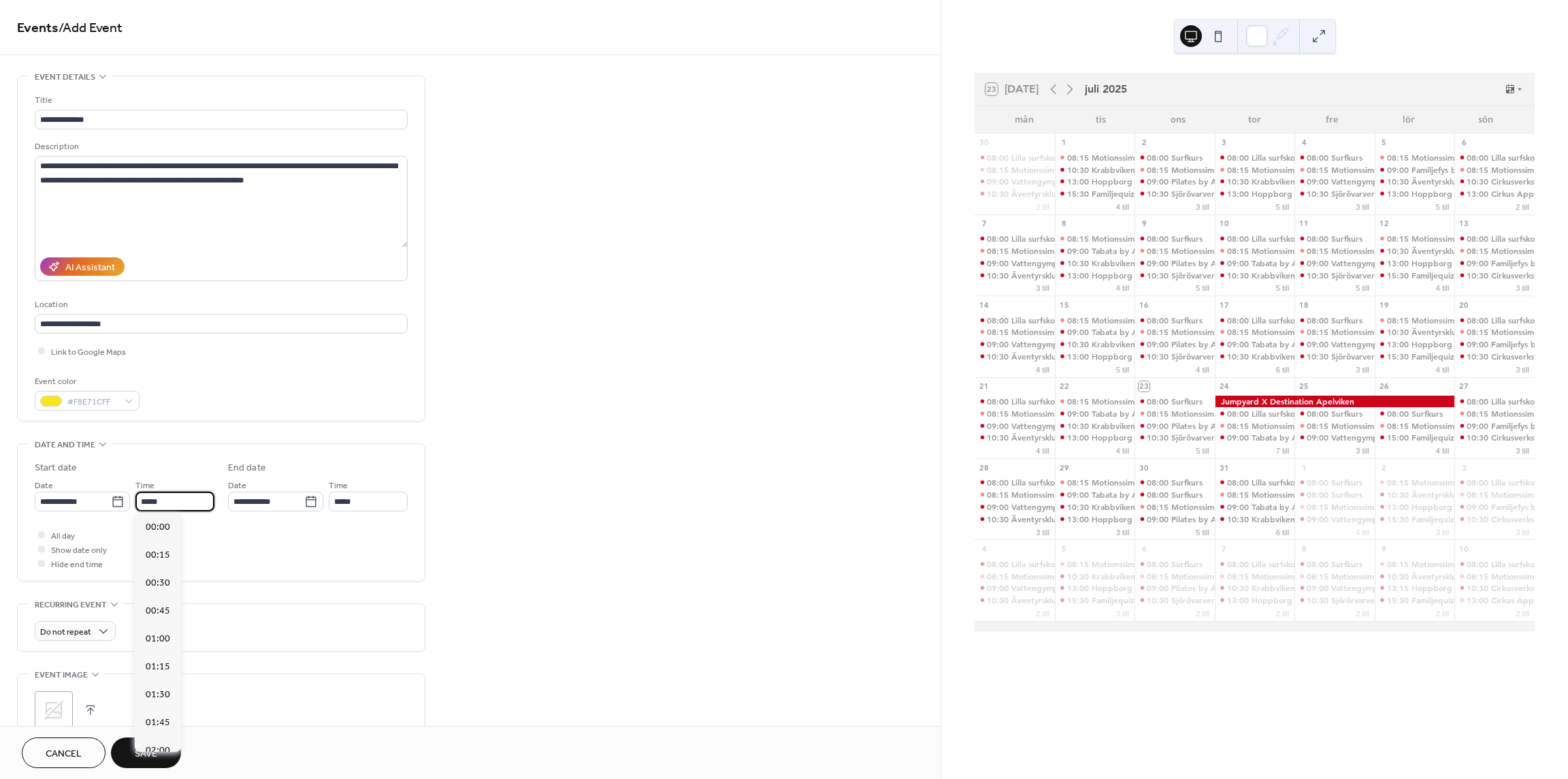click on "**********" at bounding box center (125, 494) 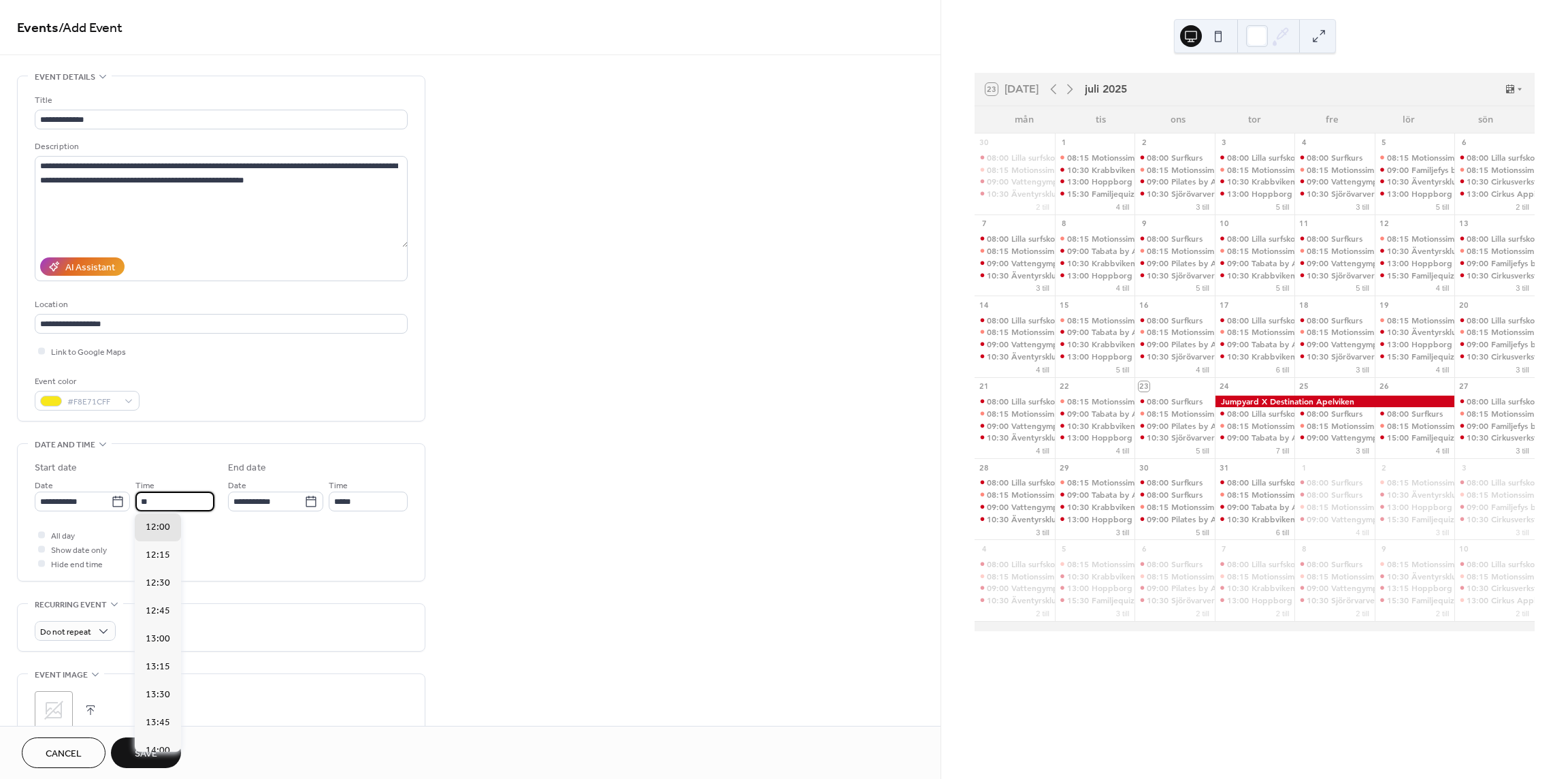 scroll, scrollTop: 1787, scrollLeft: 0, axis: vertical 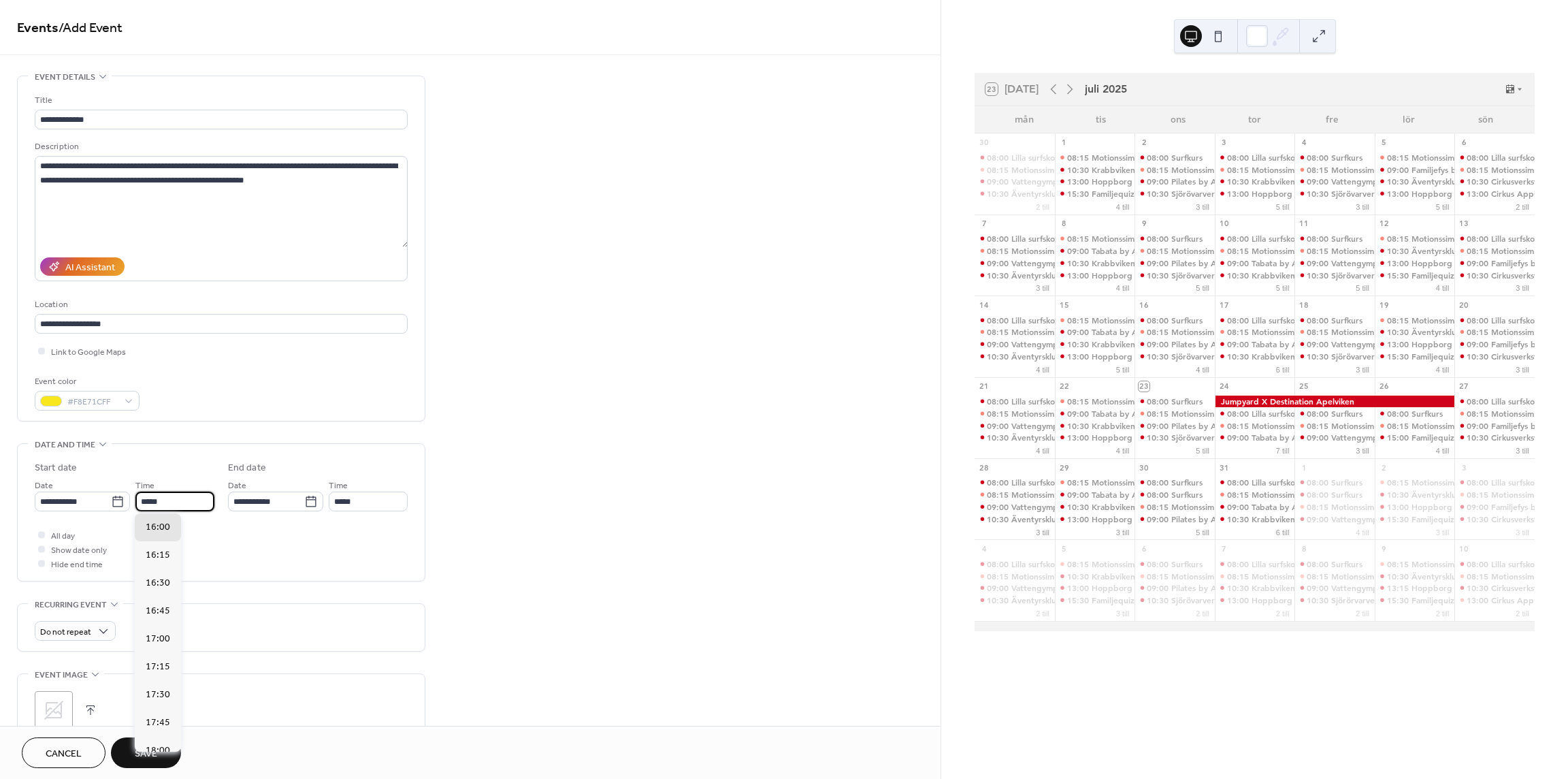 type on "*****" 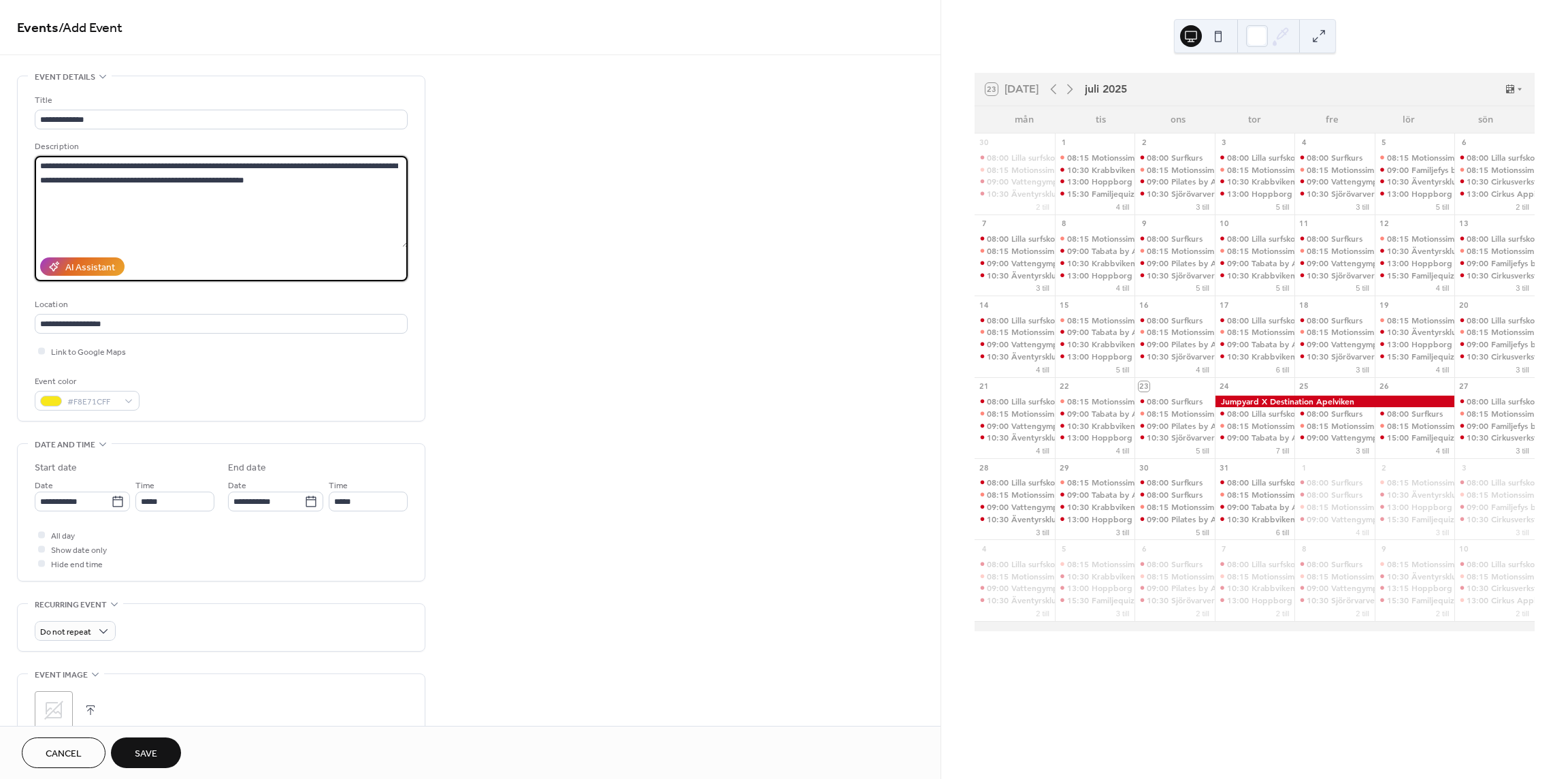 click on "**********" at bounding box center [221, 202] 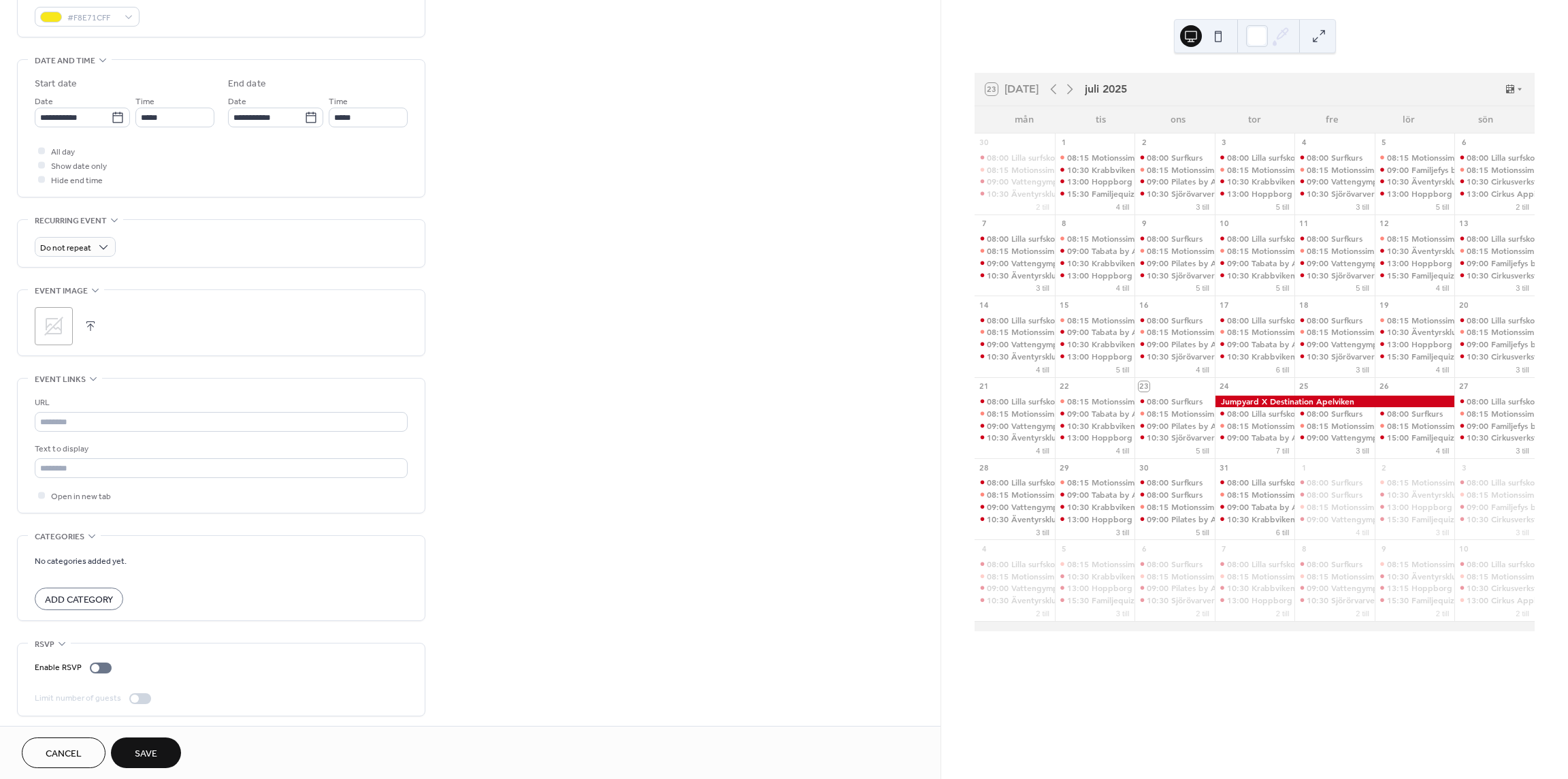 scroll, scrollTop: 384, scrollLeft: 0, axis: vertical 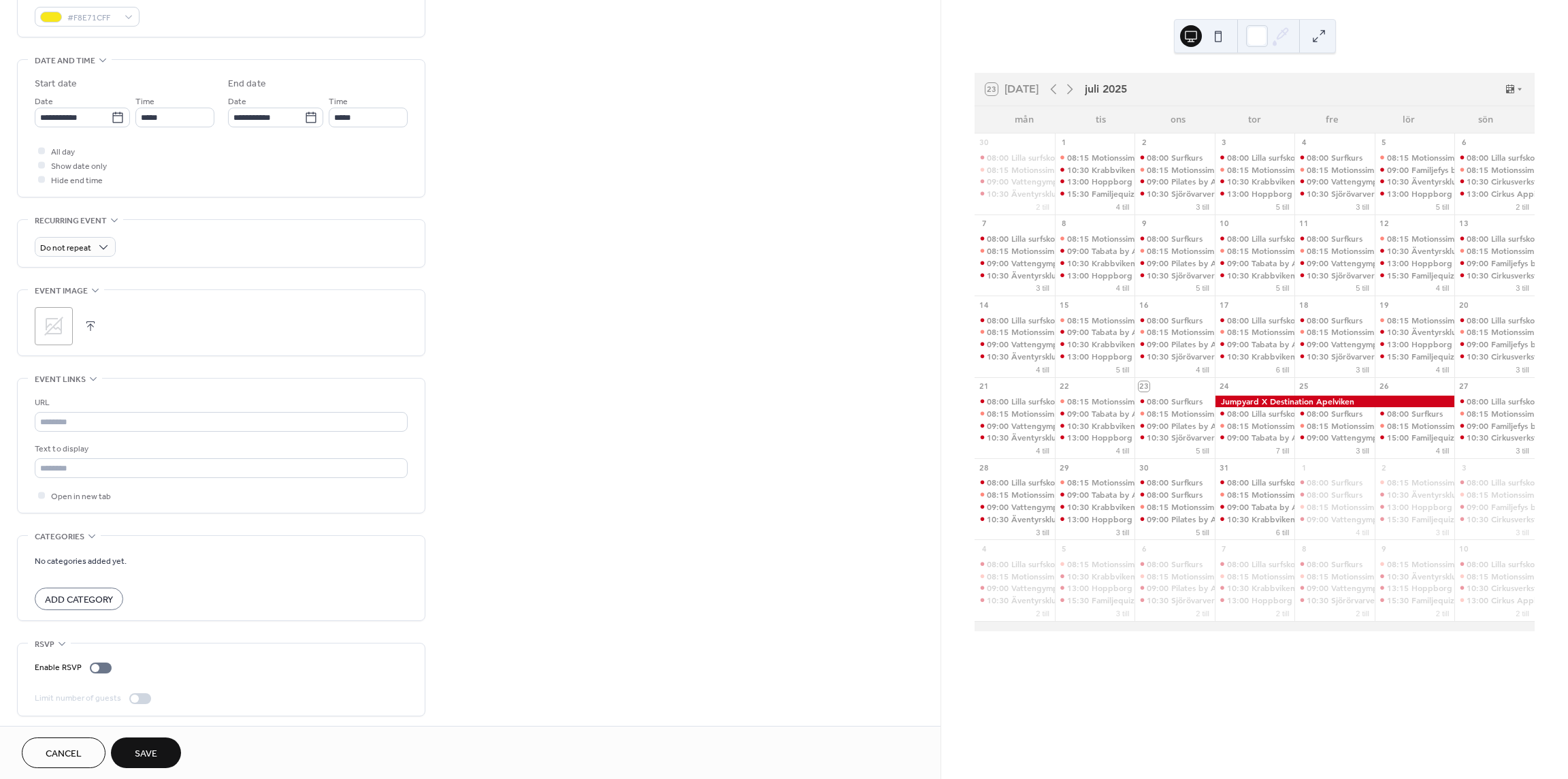 type on "**********" 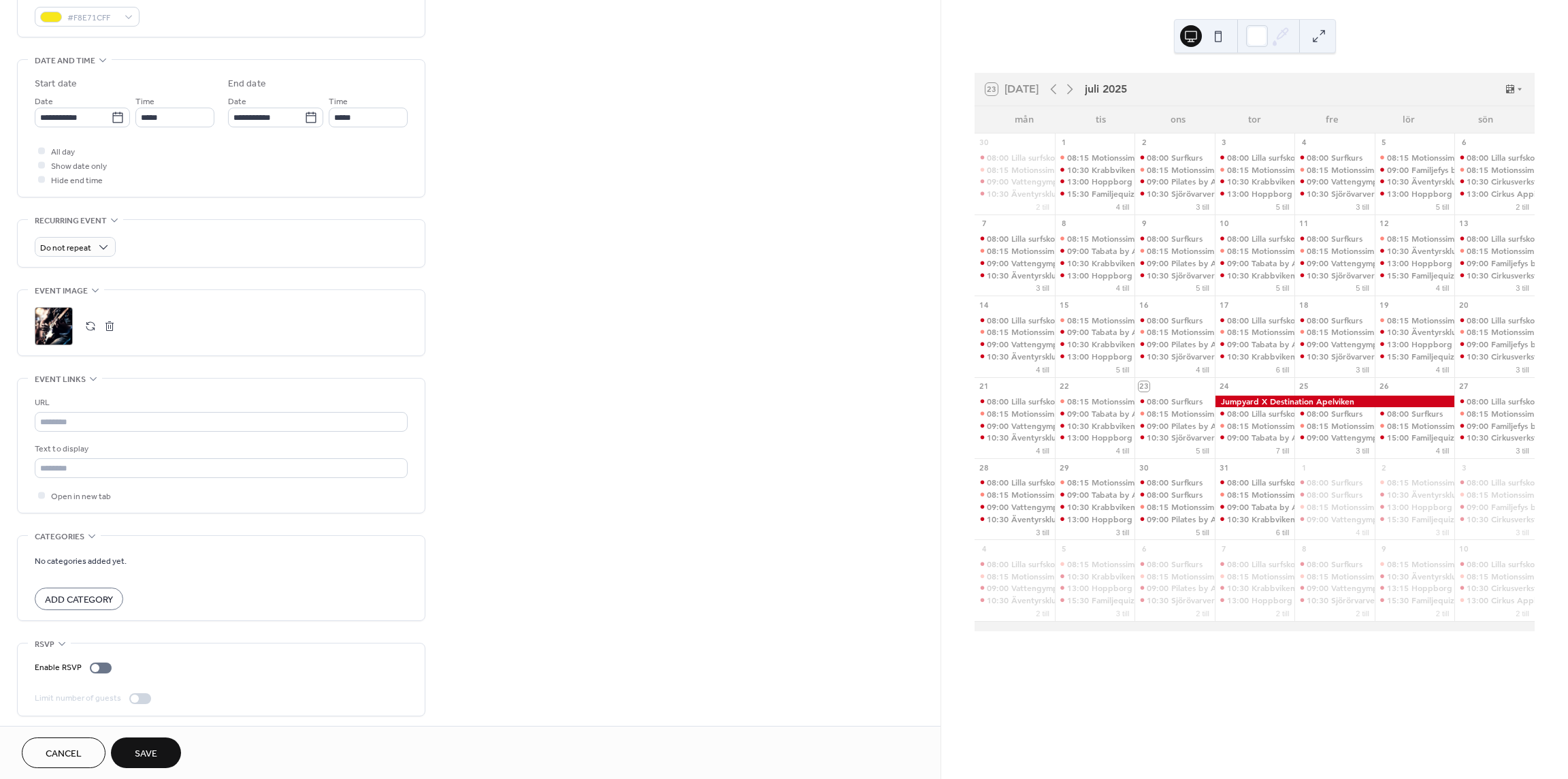 click on "Add Category" at bounding box center [79, 600] 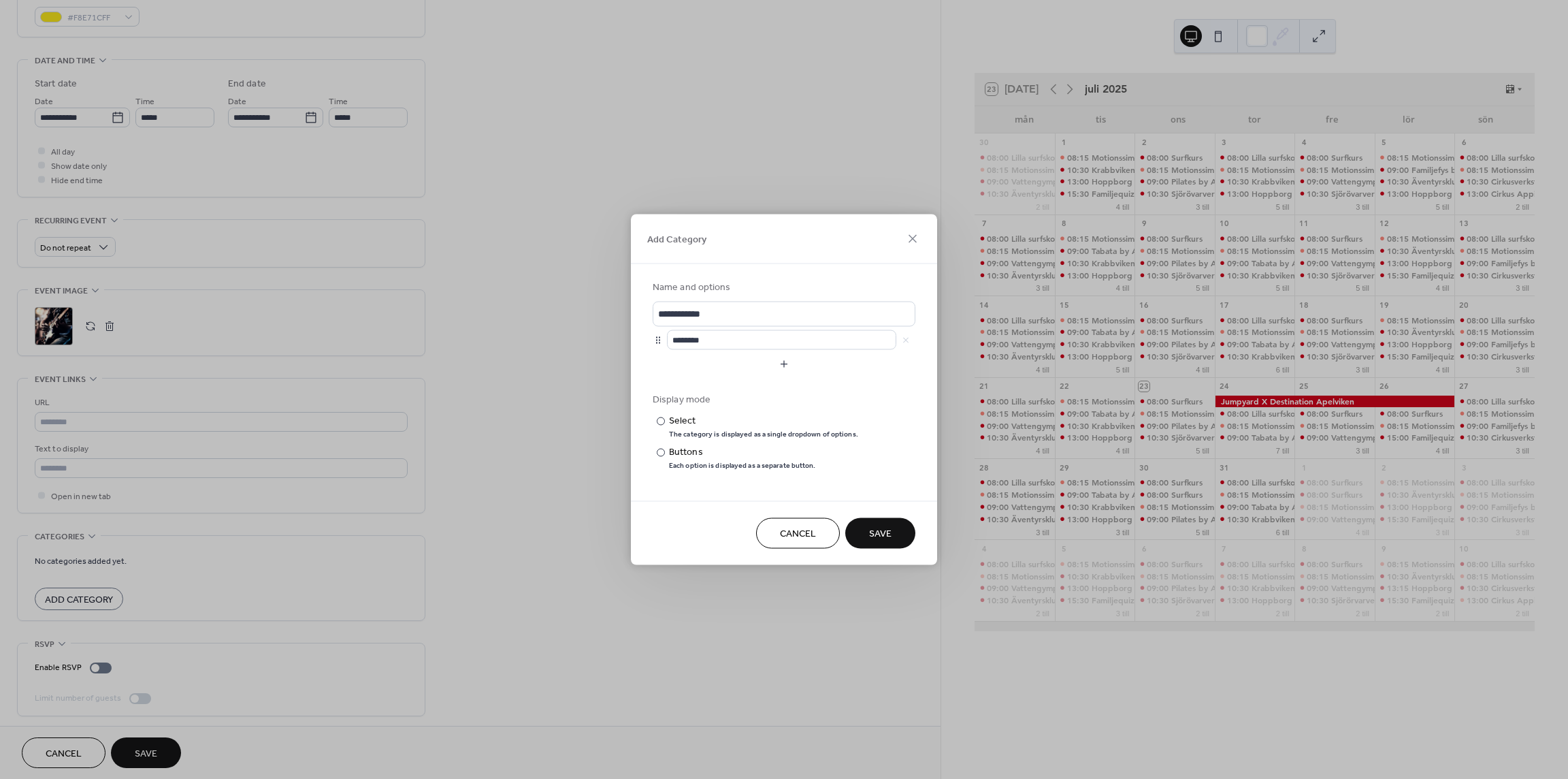 click on "Cancel" at bounding box center [798, 534] 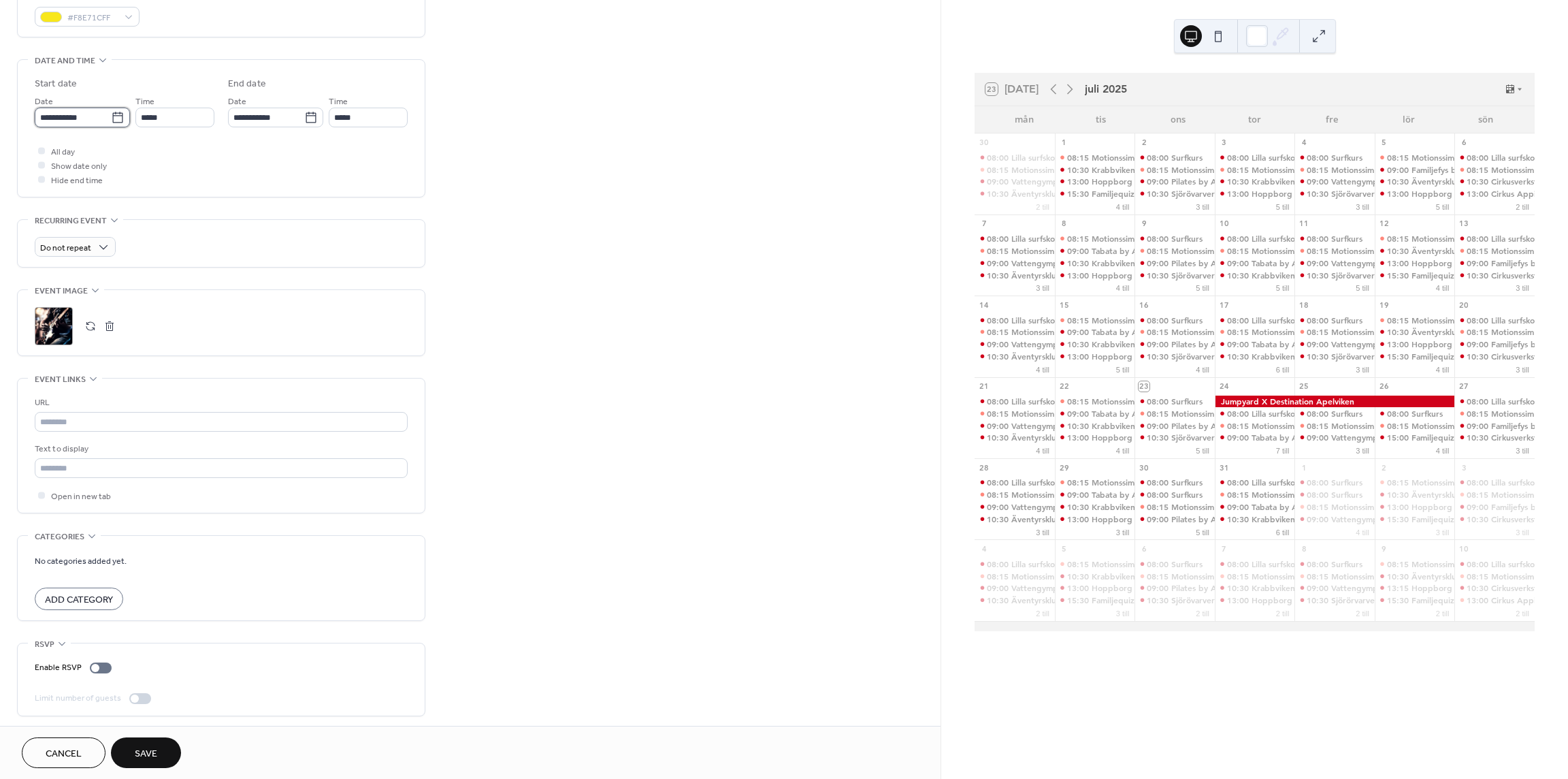 click on "**********" at bounding box center (73, 117) 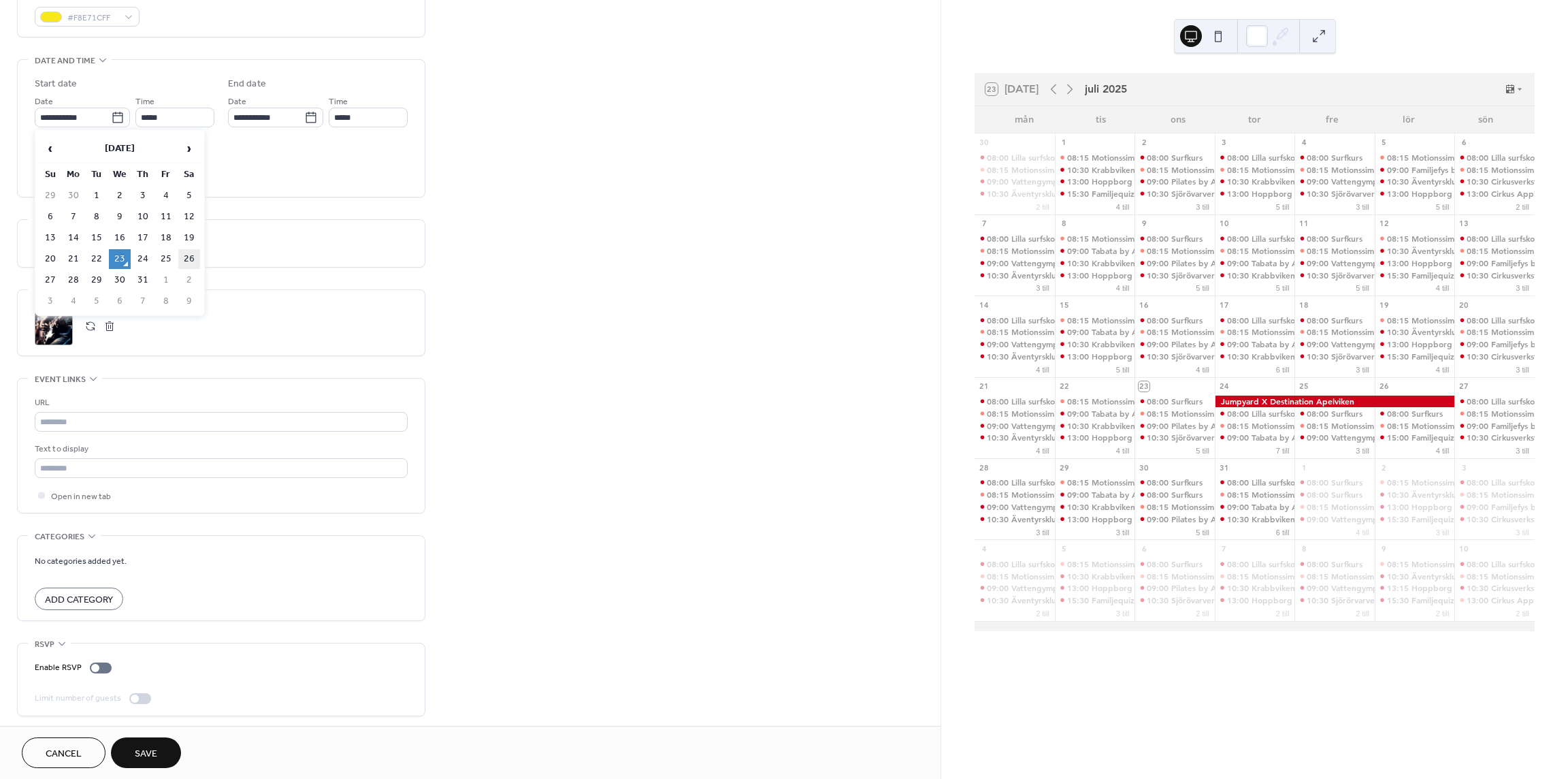 click on "26" at bounding box center (189, 259) 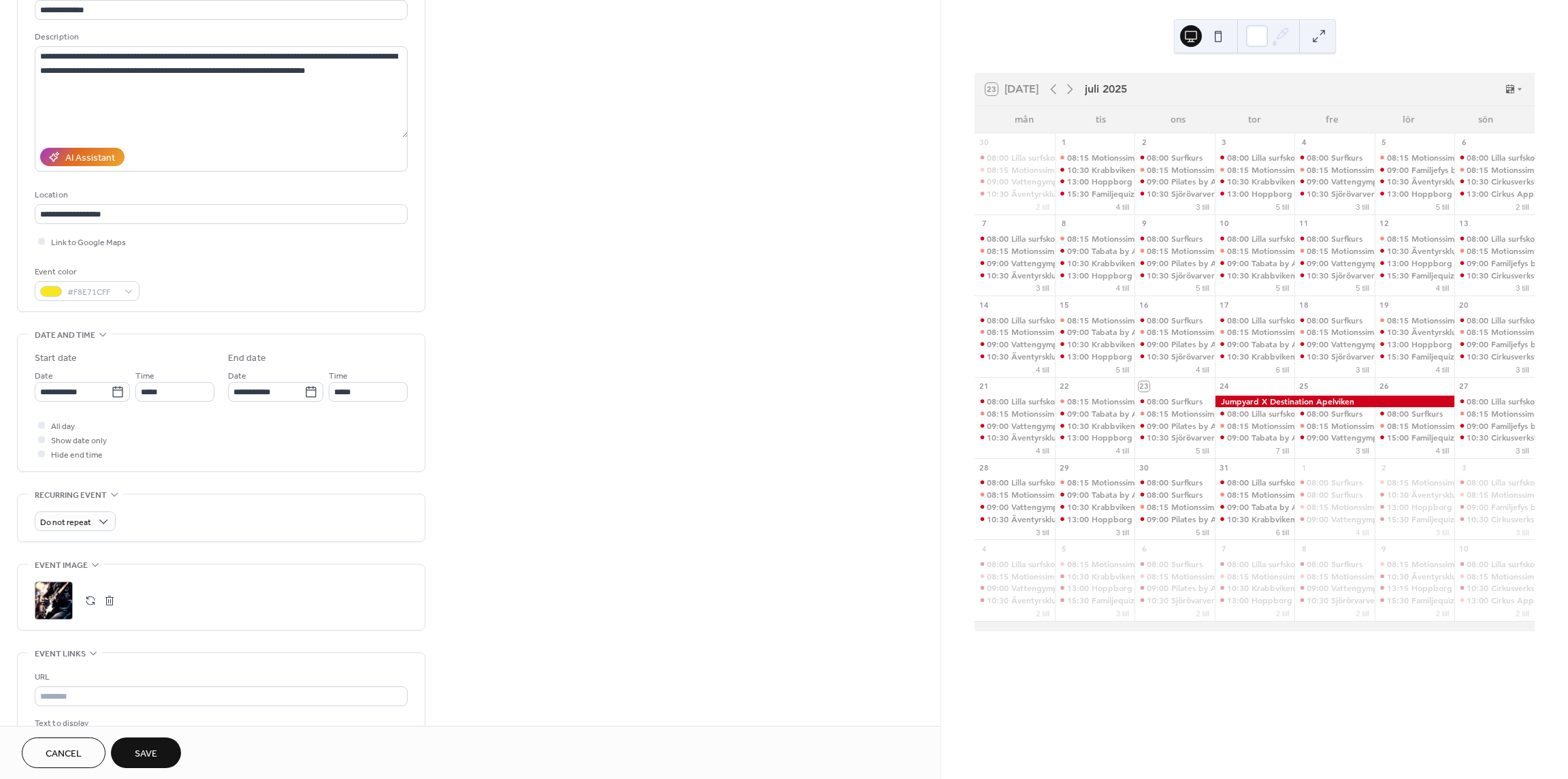scroll, scrollTop: 112, scrollLeft: 0, axis: vertical 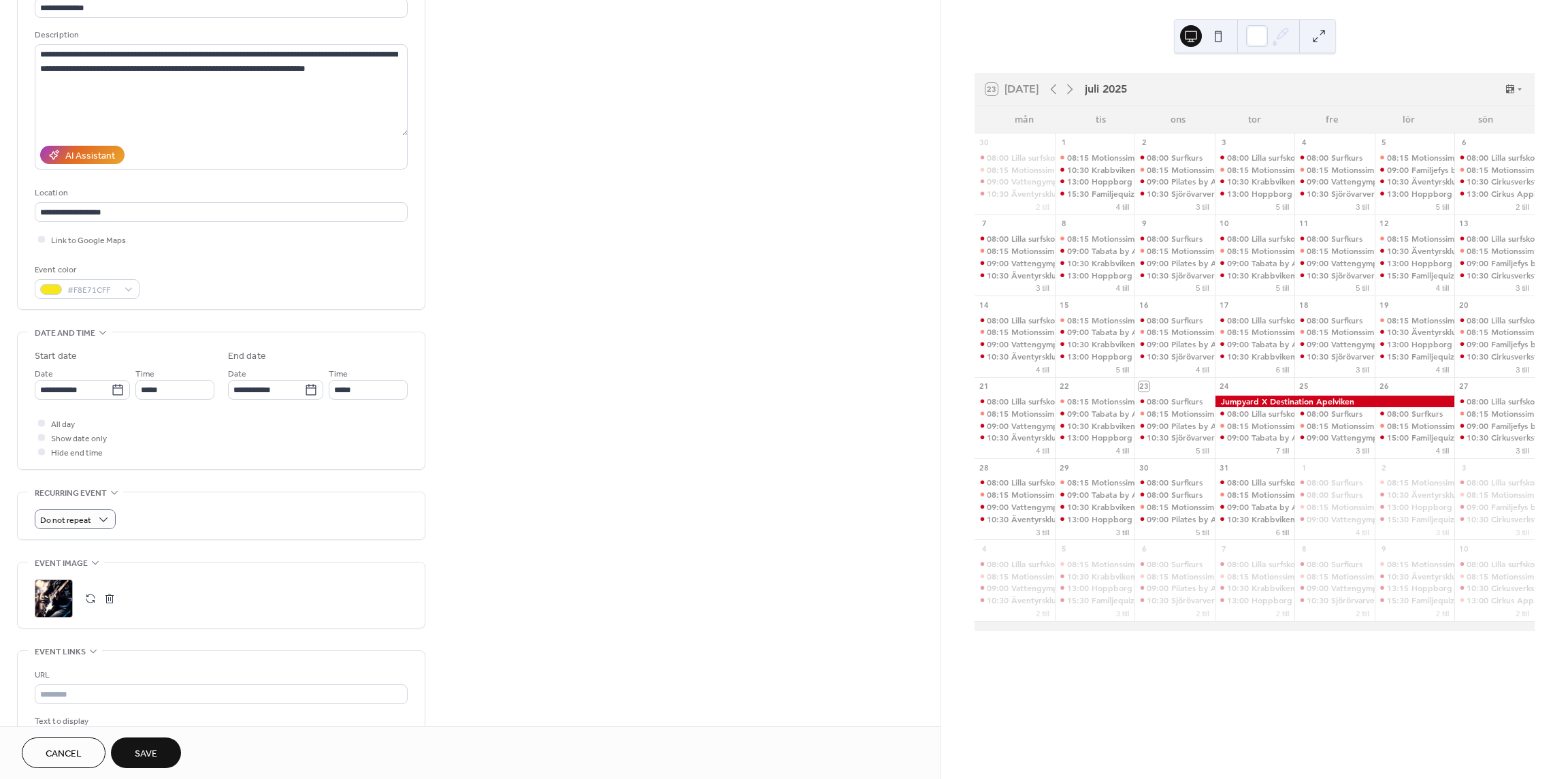 click on "**********" at bounding box center [470, 483] 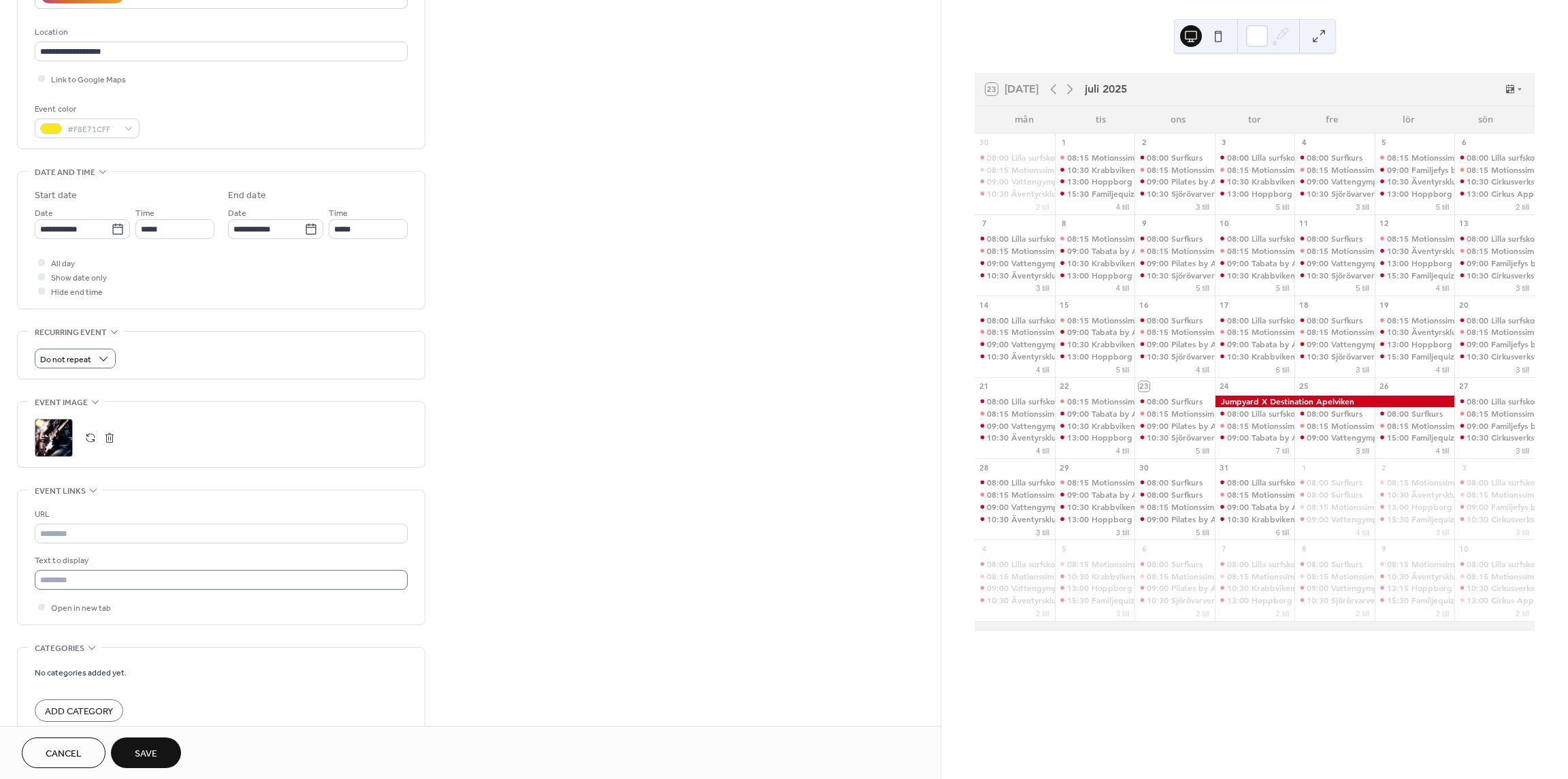 scroll, scrollTop: 384, scrollLeft: 0, axis: vertical 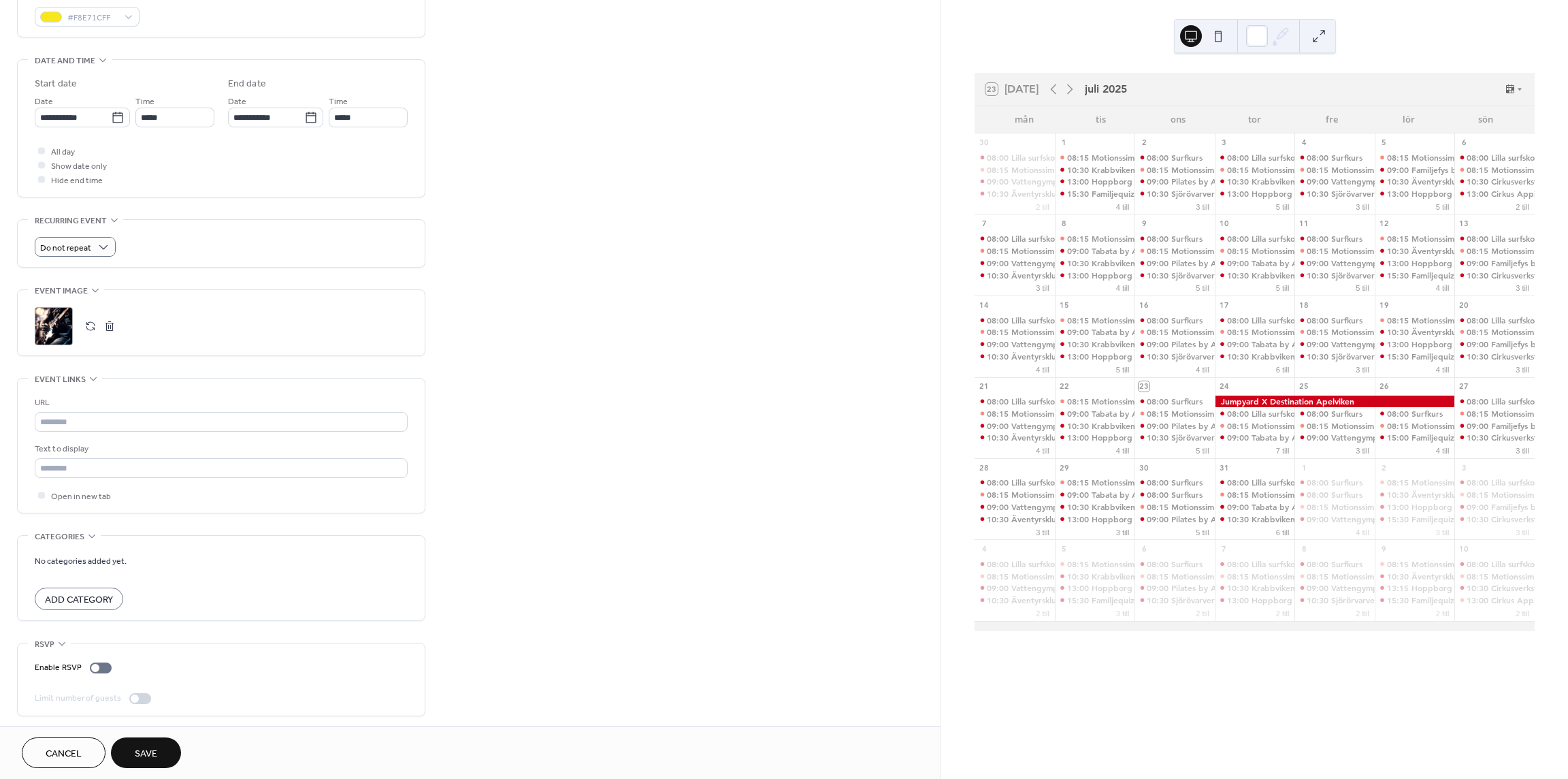 click on "Save" at bounding box center (146, 754) 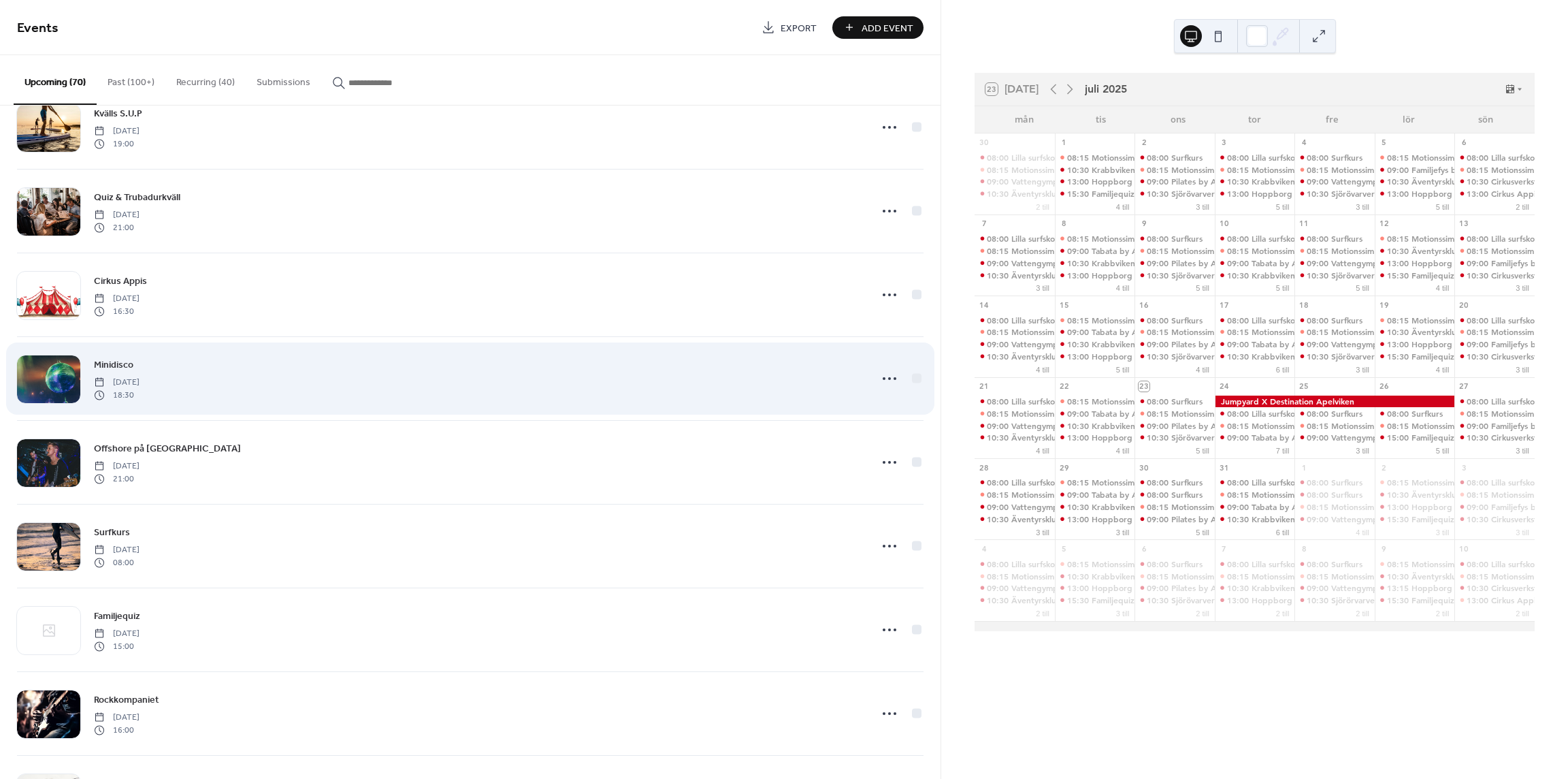 scroll, scrollTop: 545, scrollLeft: 0, axis: vertical 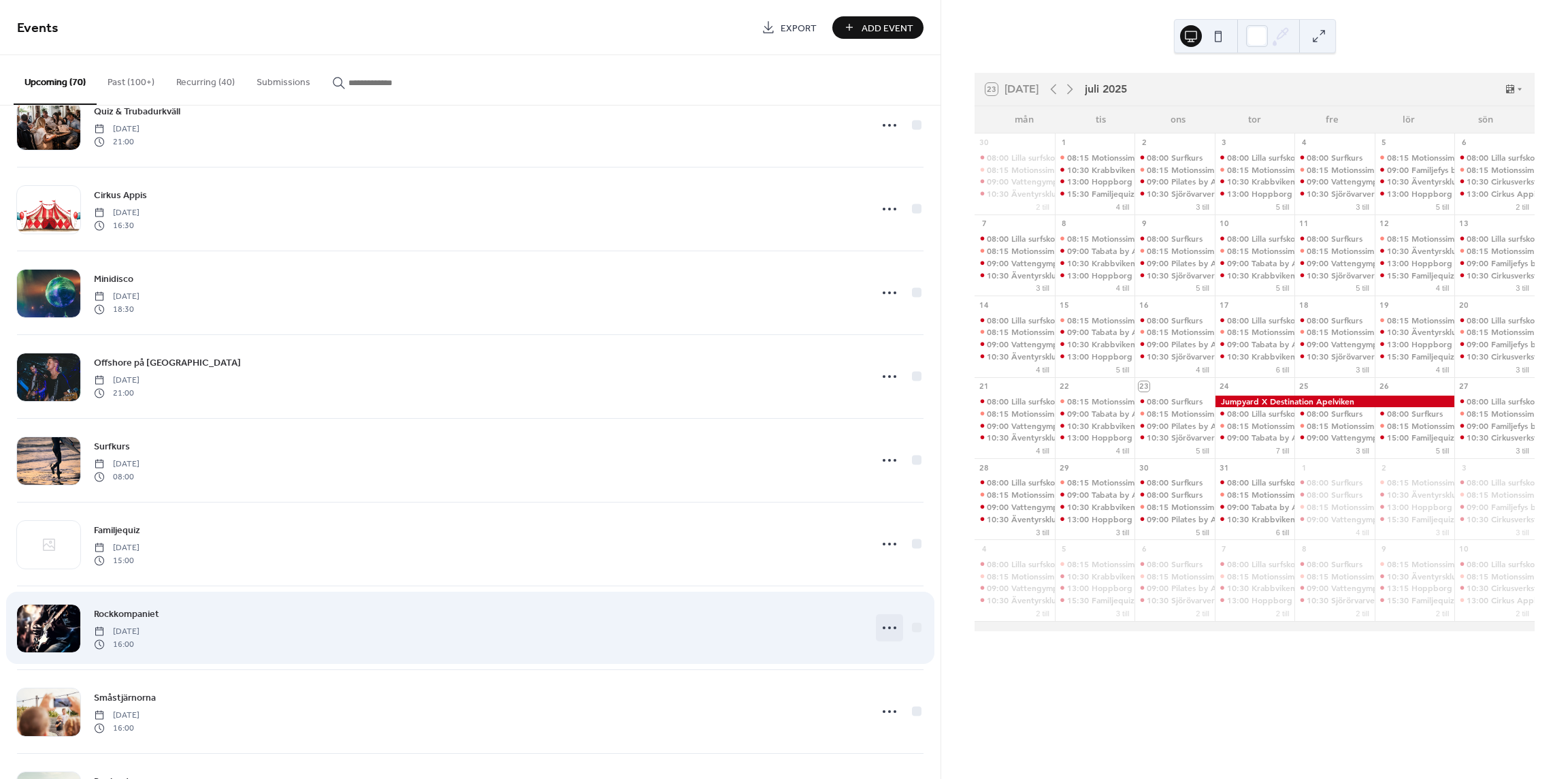 click 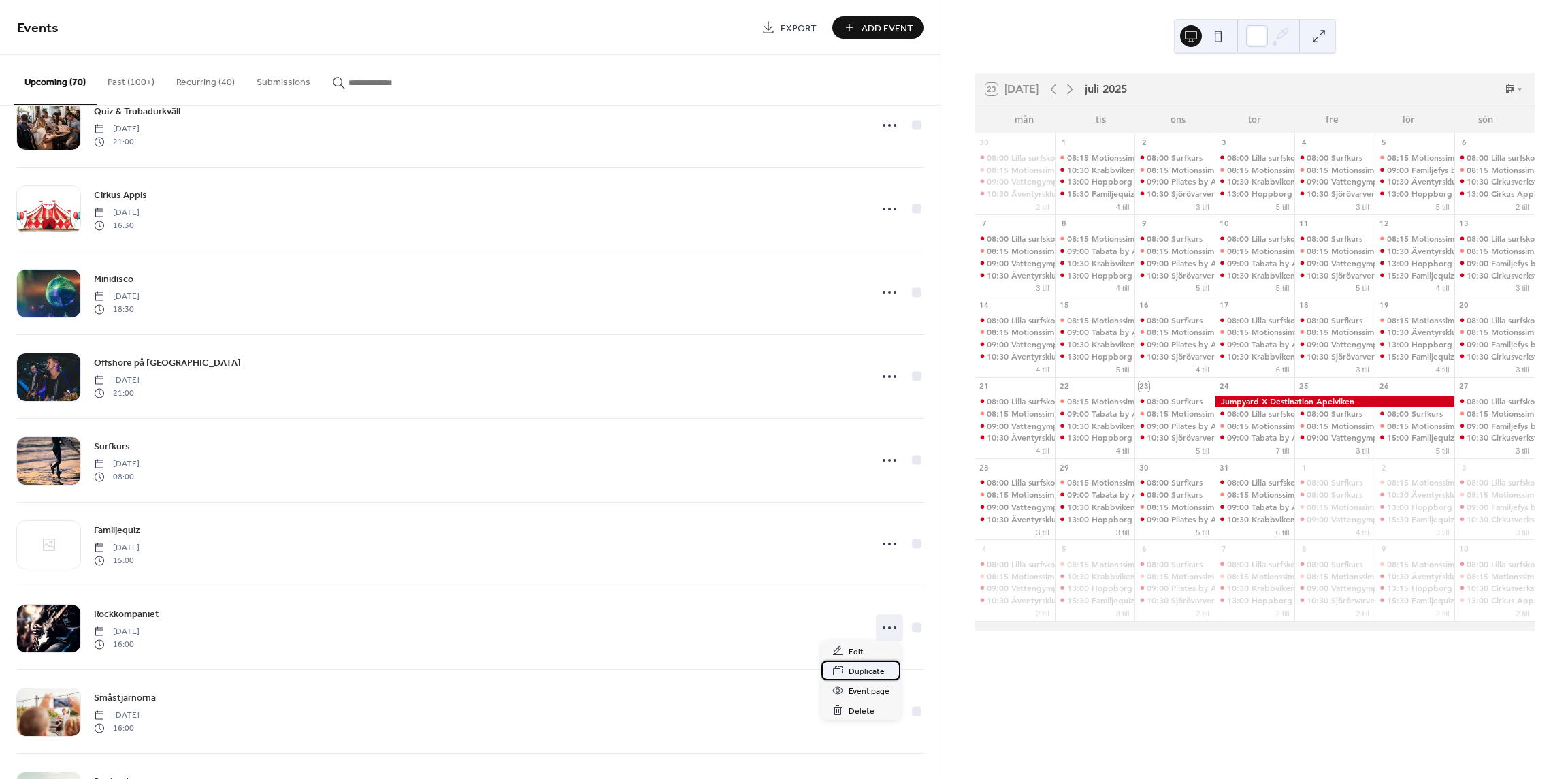 click on "Duplicate" at bounding box center [866, 671] 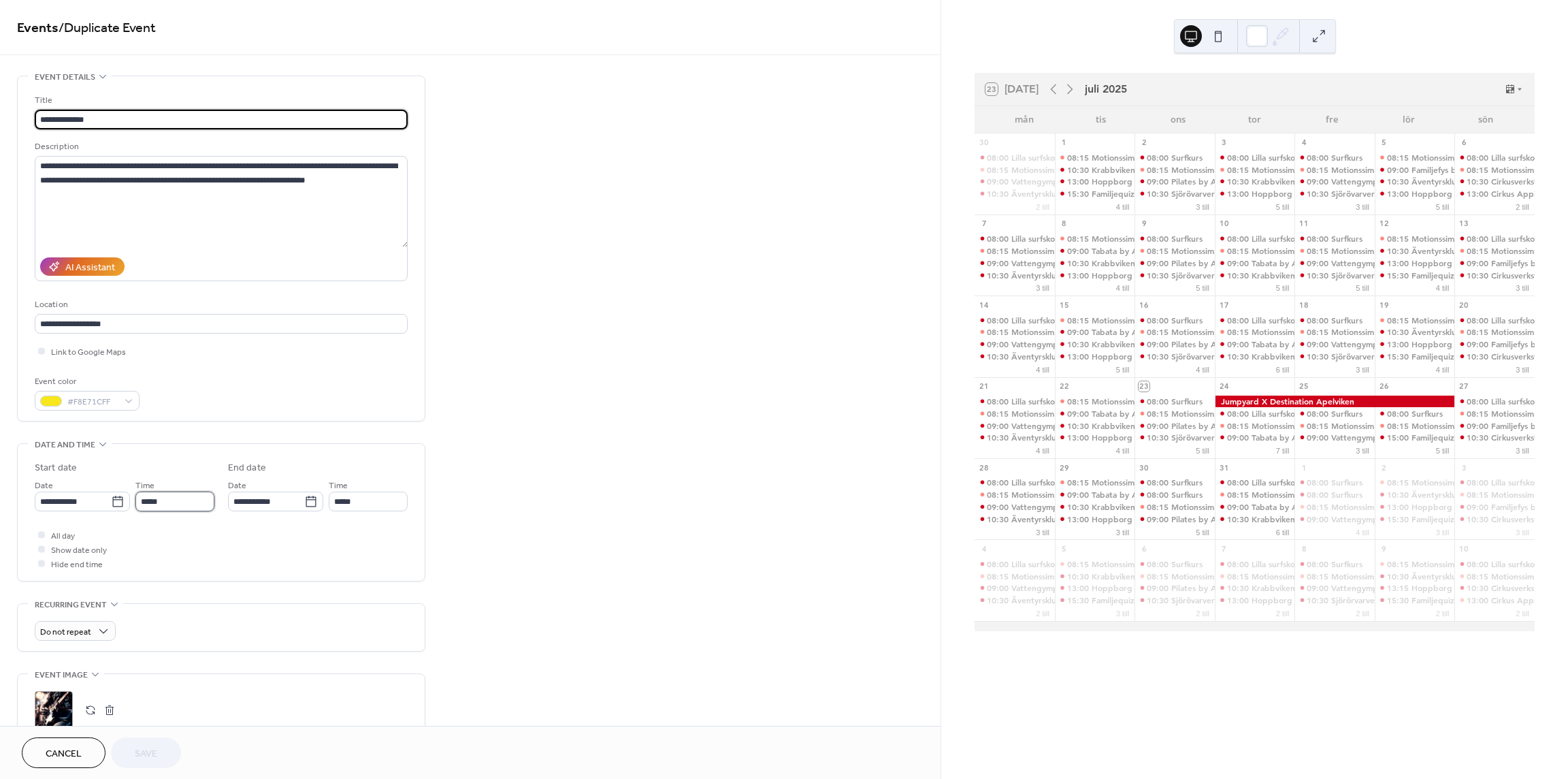click on "*****" at bounding box center [175, 501] 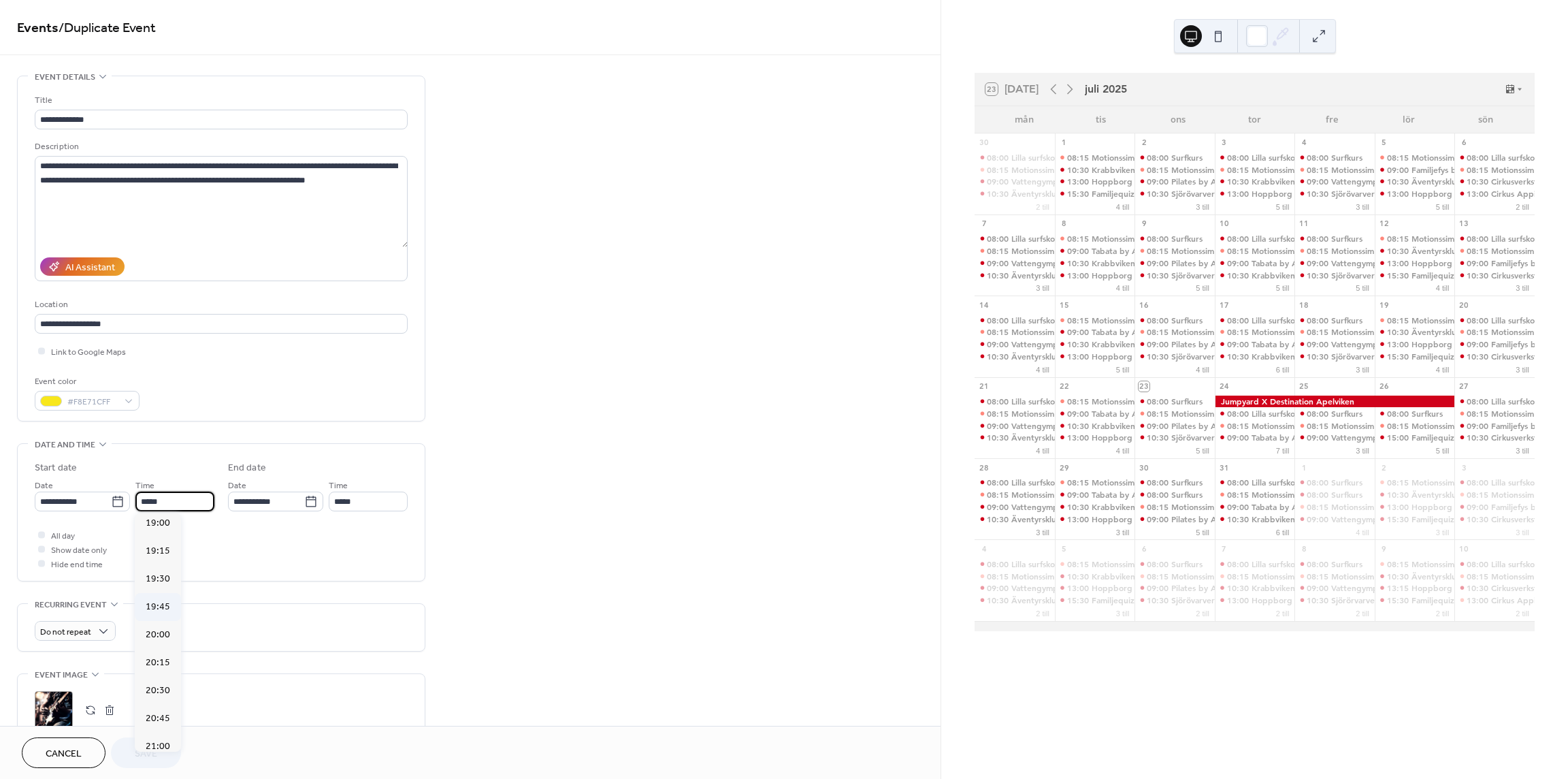 scroll, scrollTop: 2127, scrollLeft: 0, axis: vertical 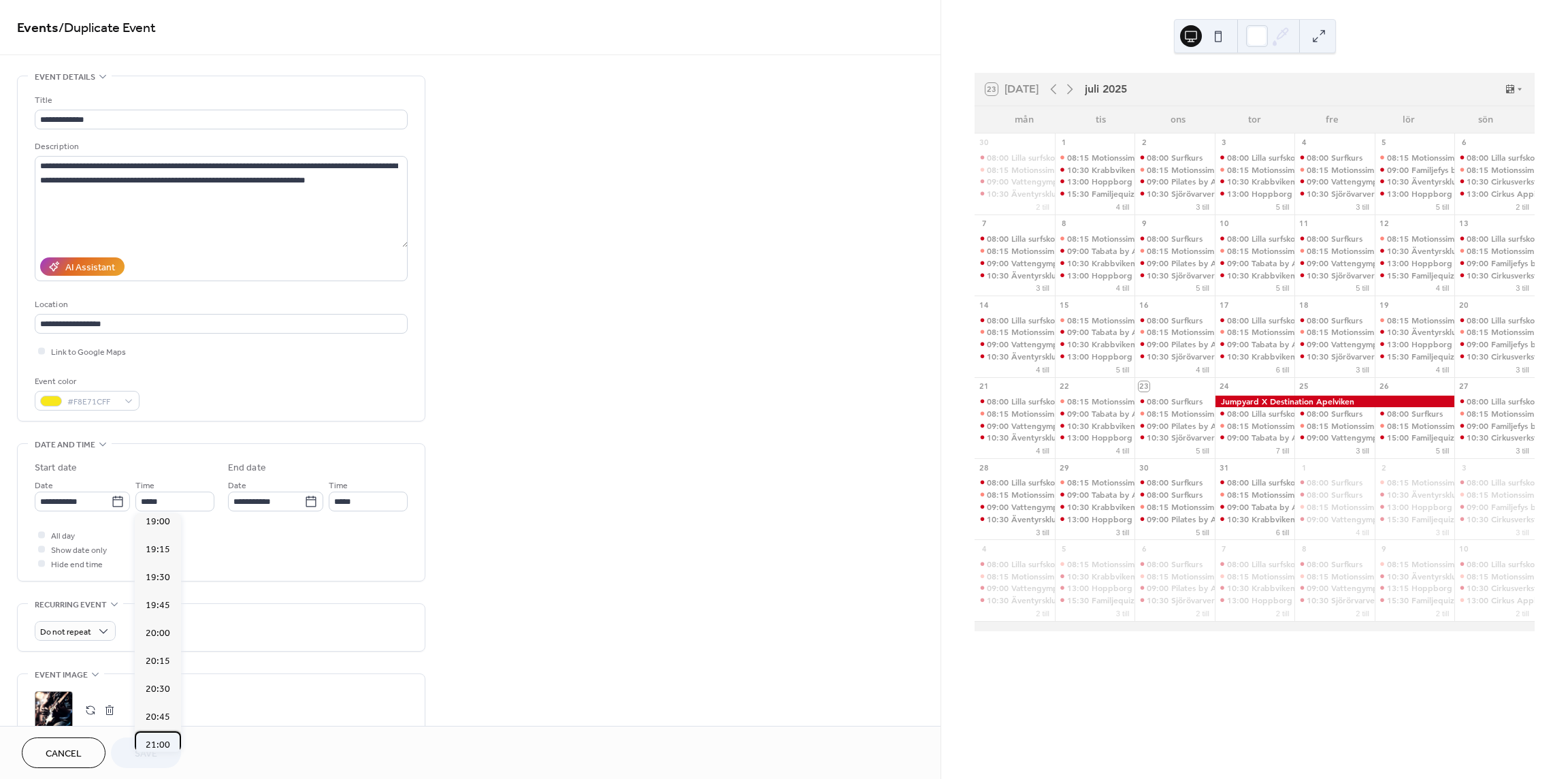 click on "21:00" at bounding box center (158, 744) 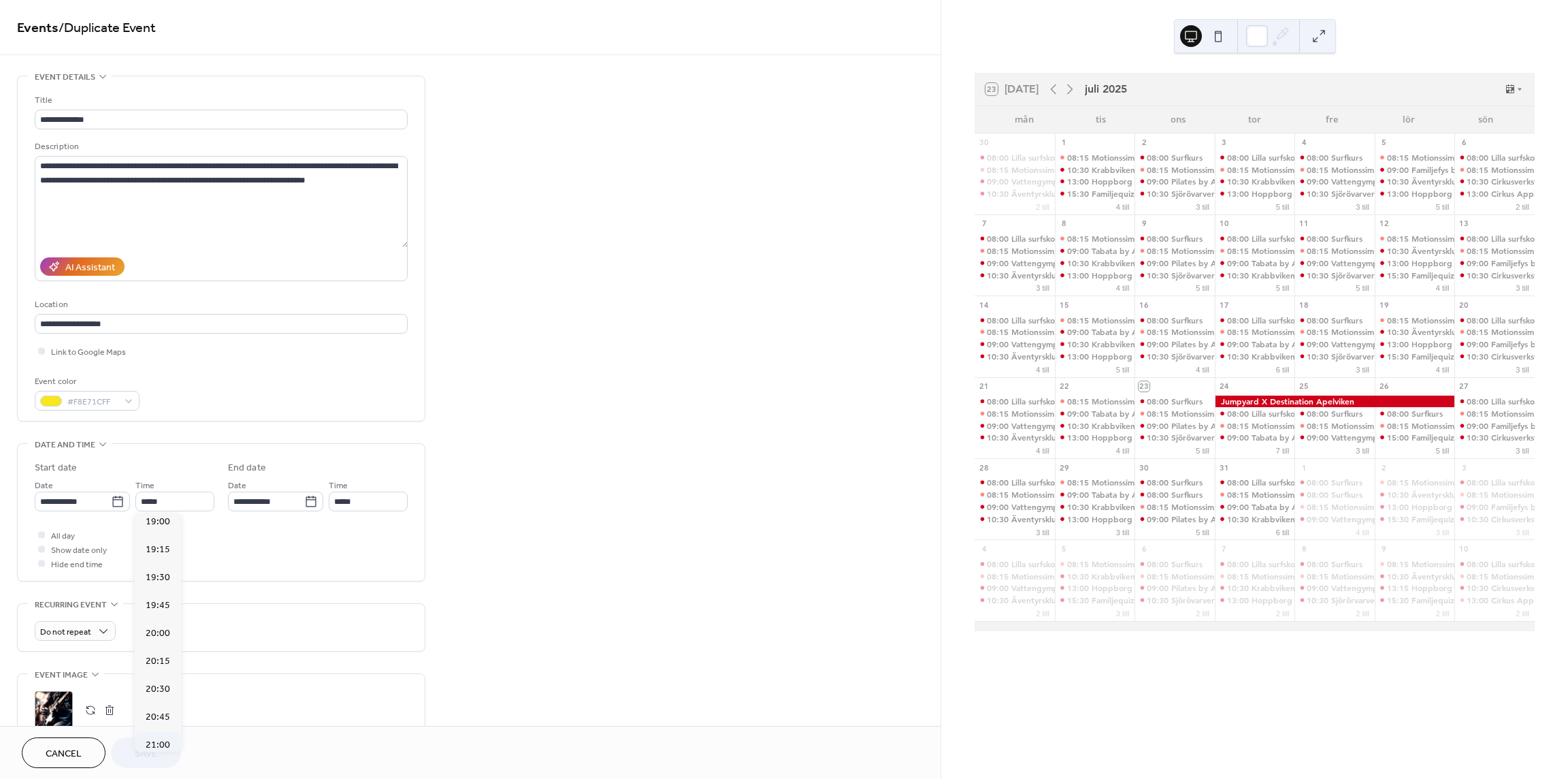 type on "*****" 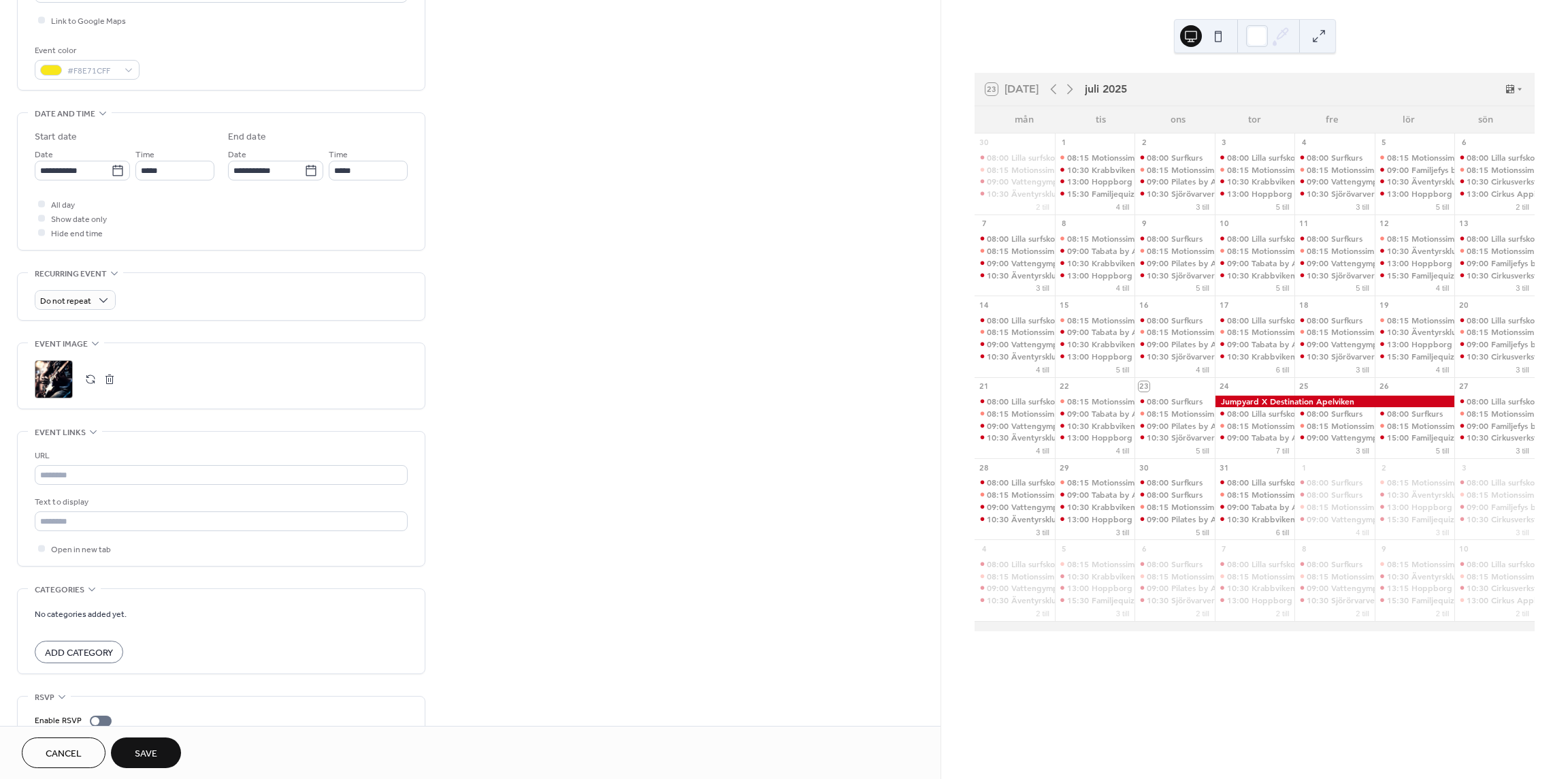 scroll, scrollTop: 384, scrollLeft: 0, axis: vertical 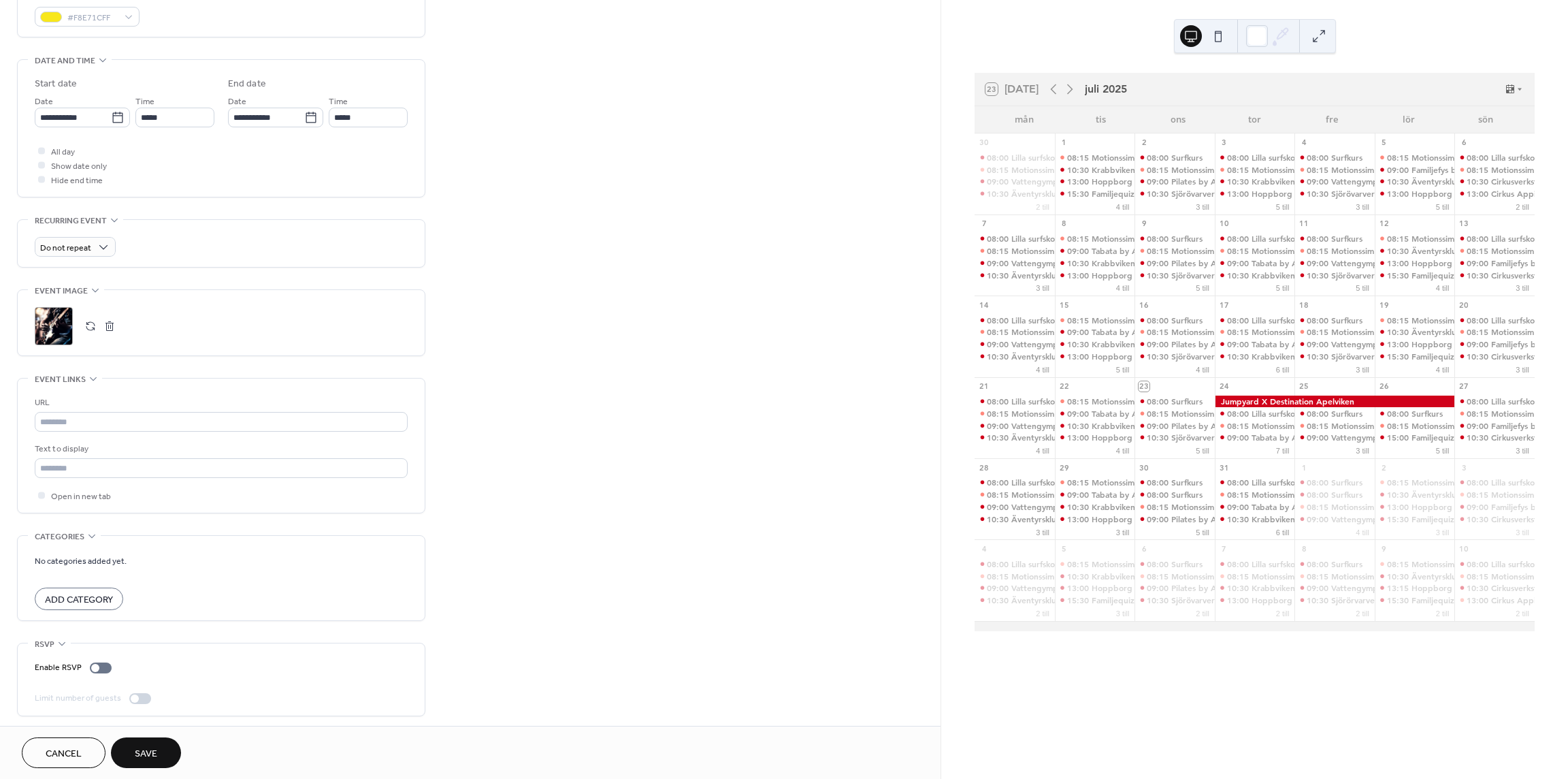 click on "Save" at bounding box center [146, 754] 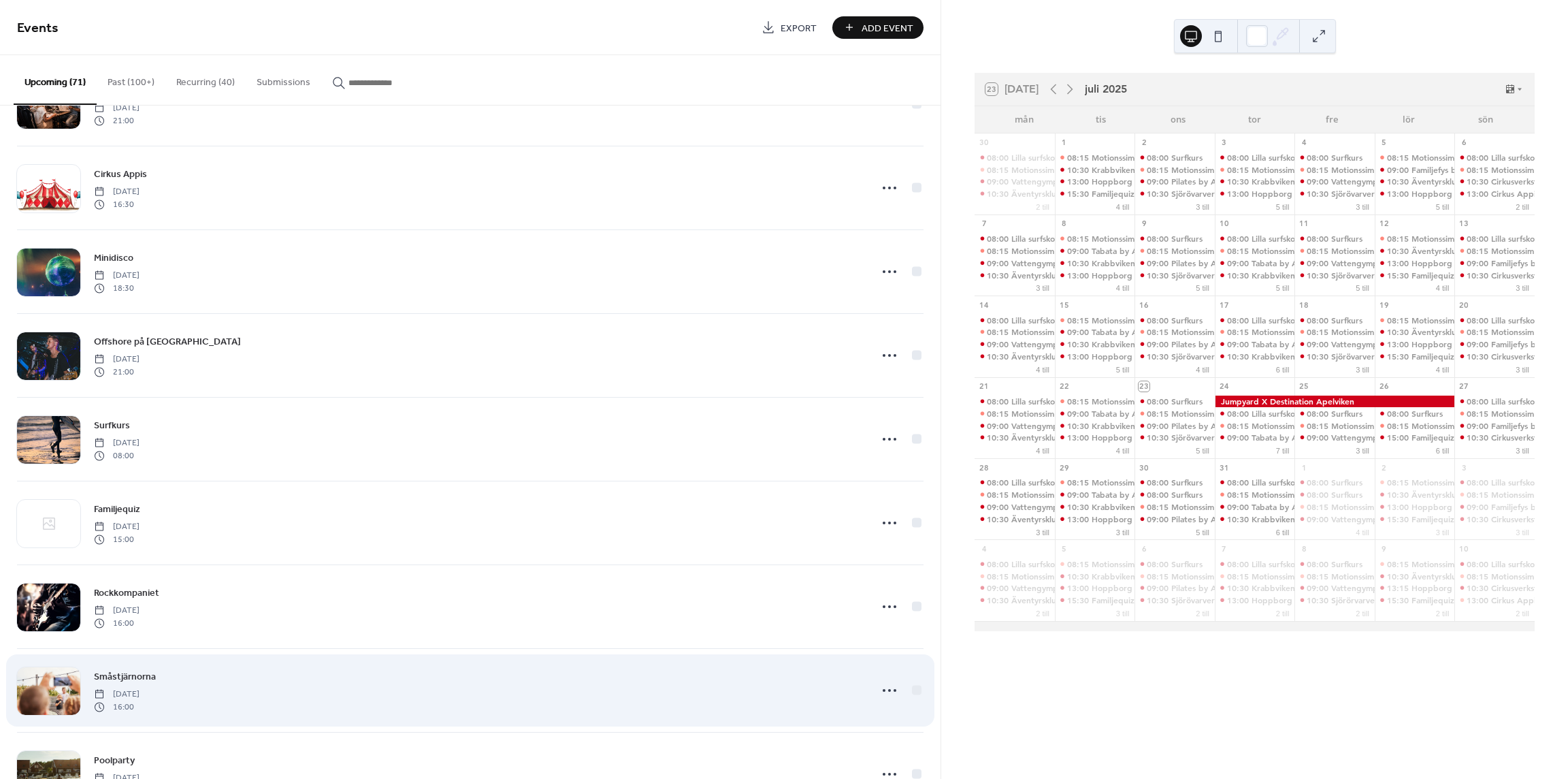 scroll, scrollTop: 545, scrollLeft: 0, axis: vertical 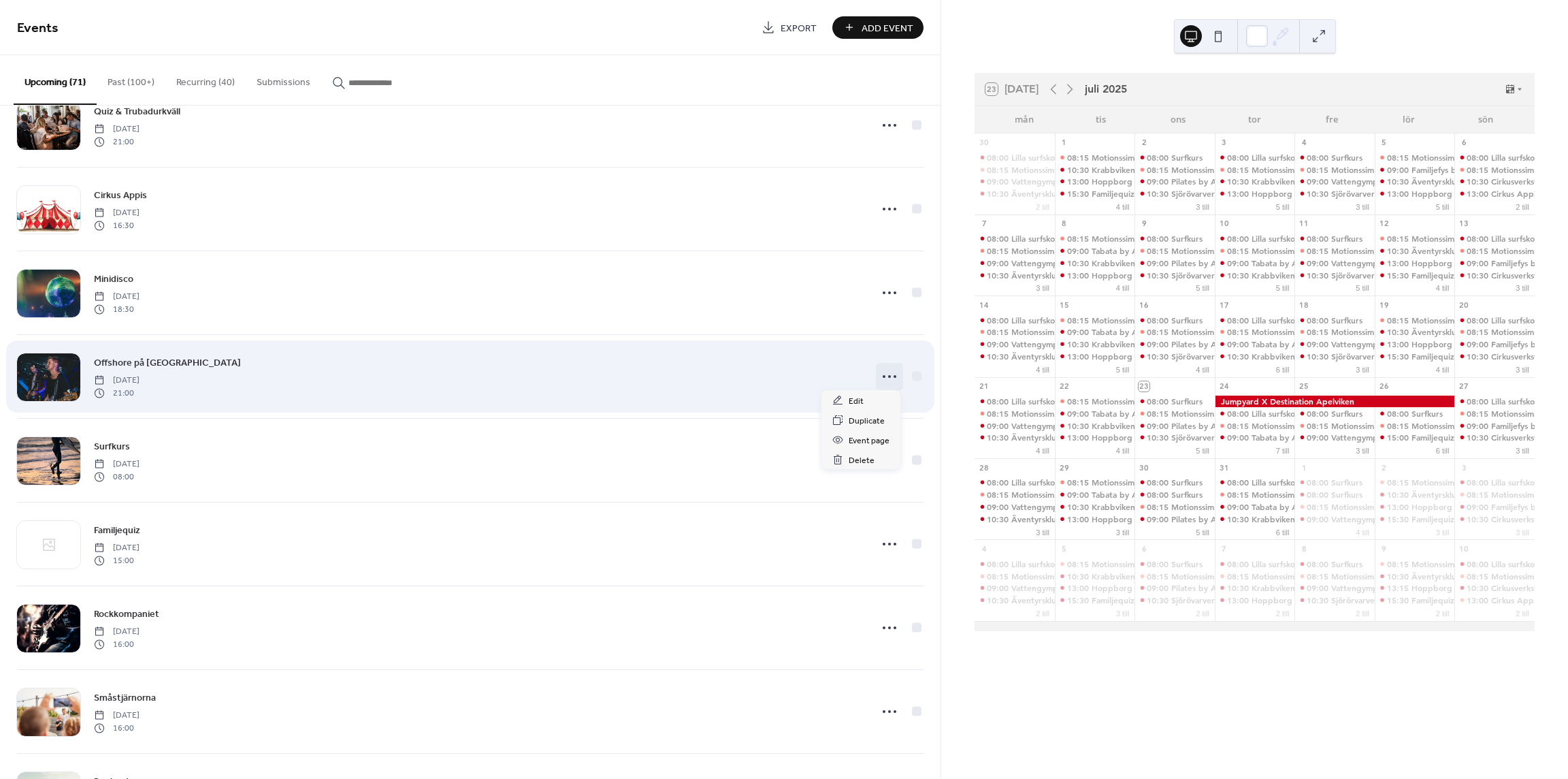 click 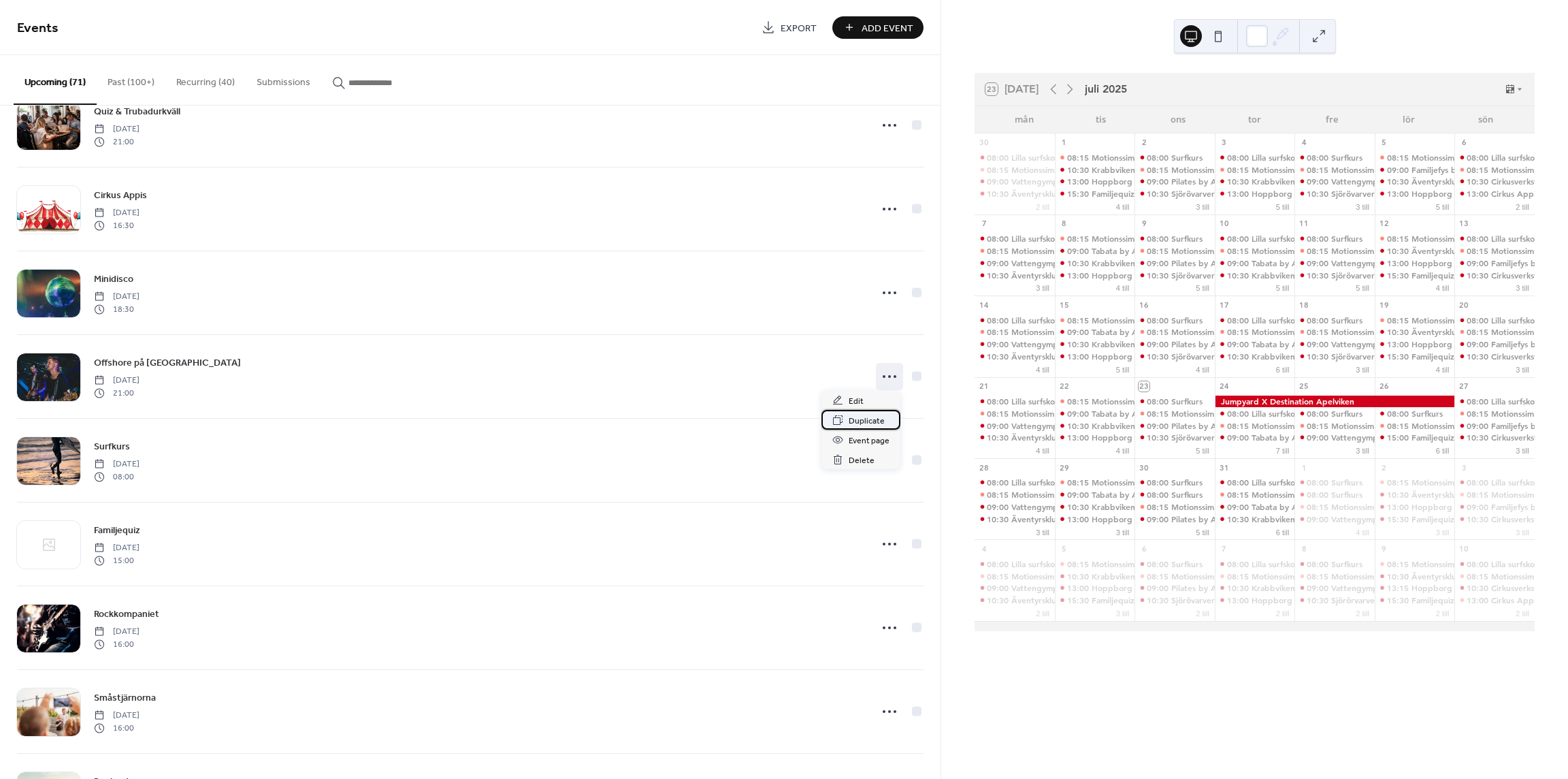 click on "Duplicate" at bounding box center (866, 421) 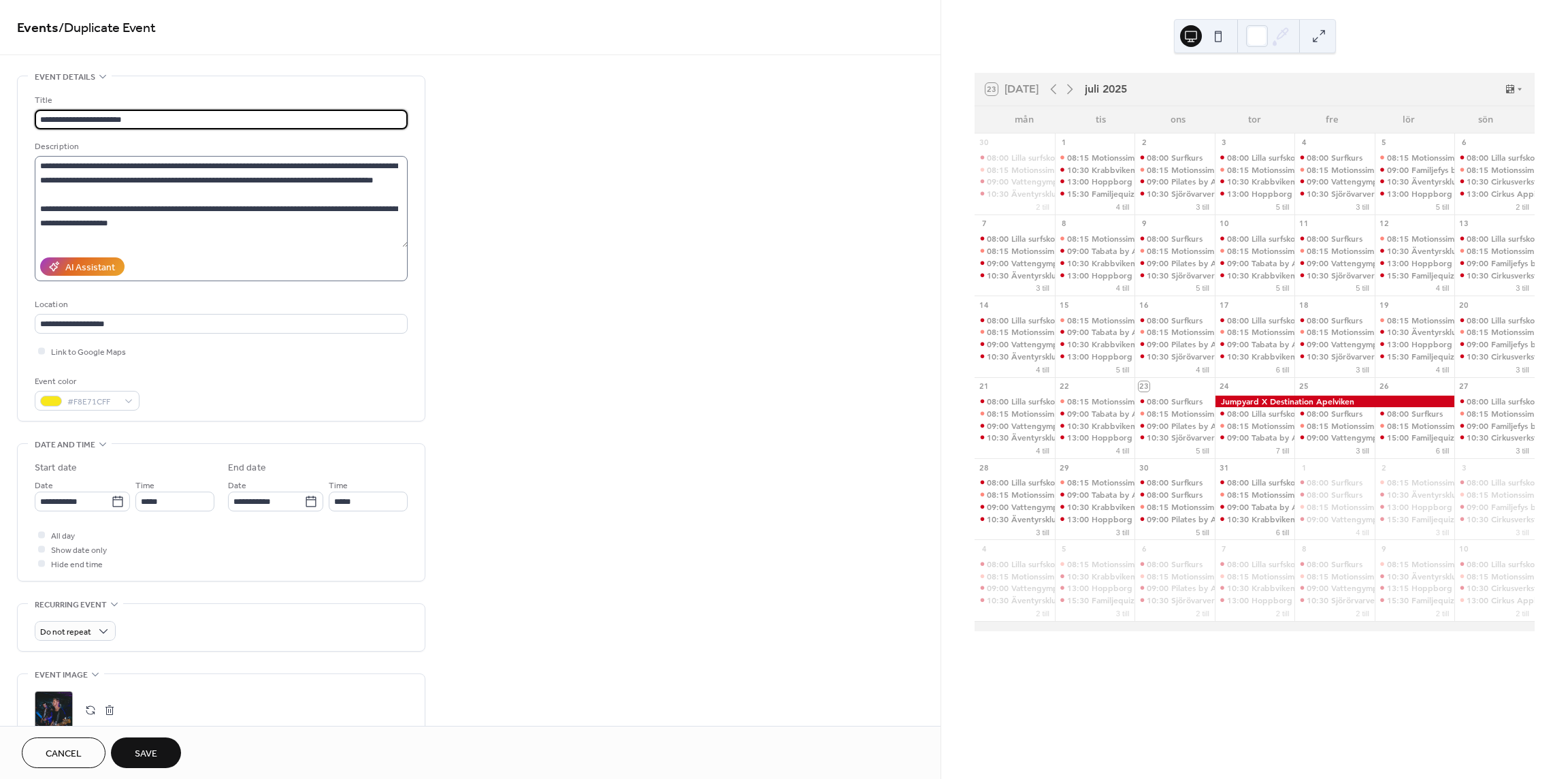 type on "**********" 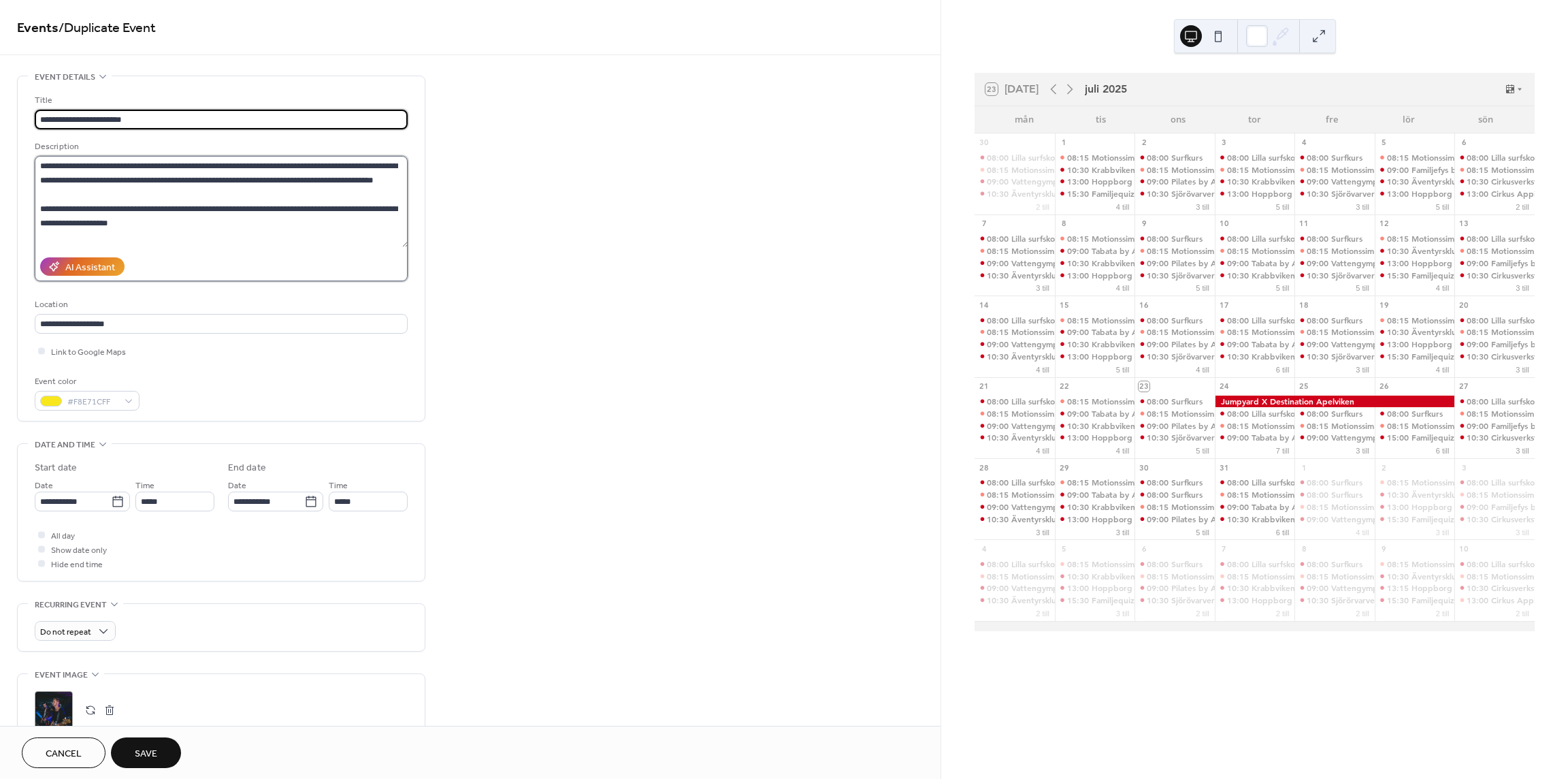 click on "**********" at bounding box center [221, 202] 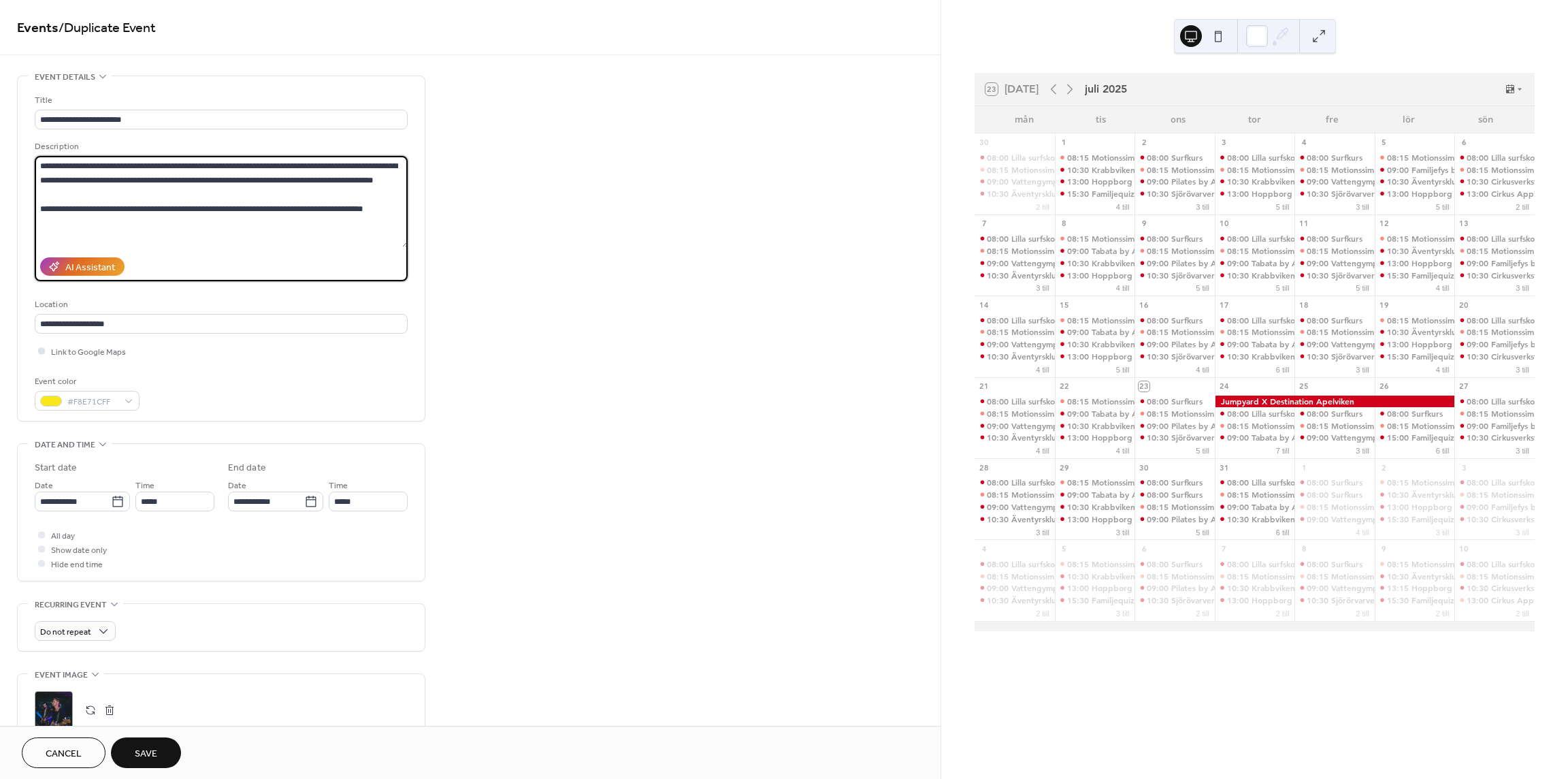 type on "**********" 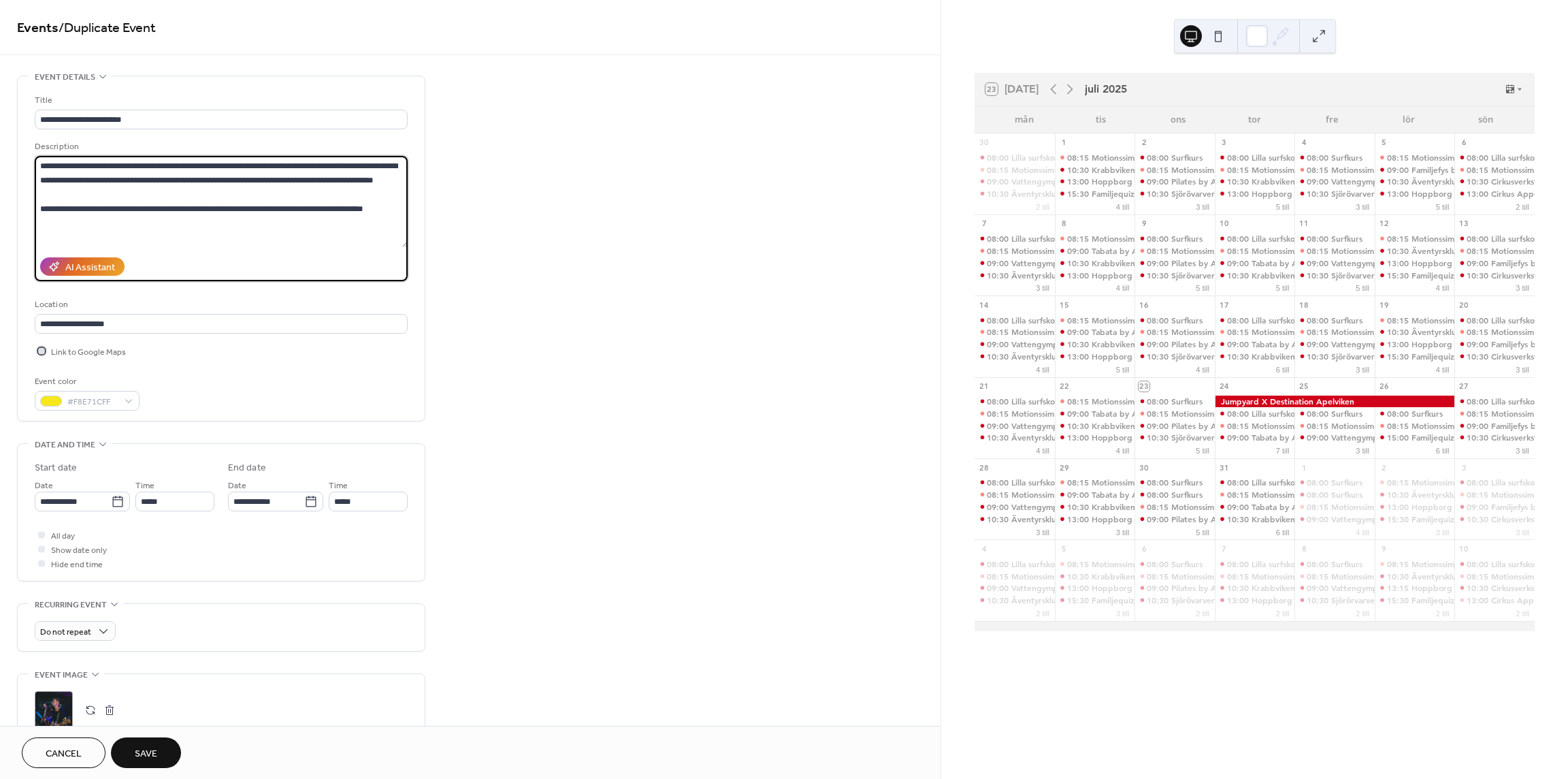click at bounding box center [42, 351] 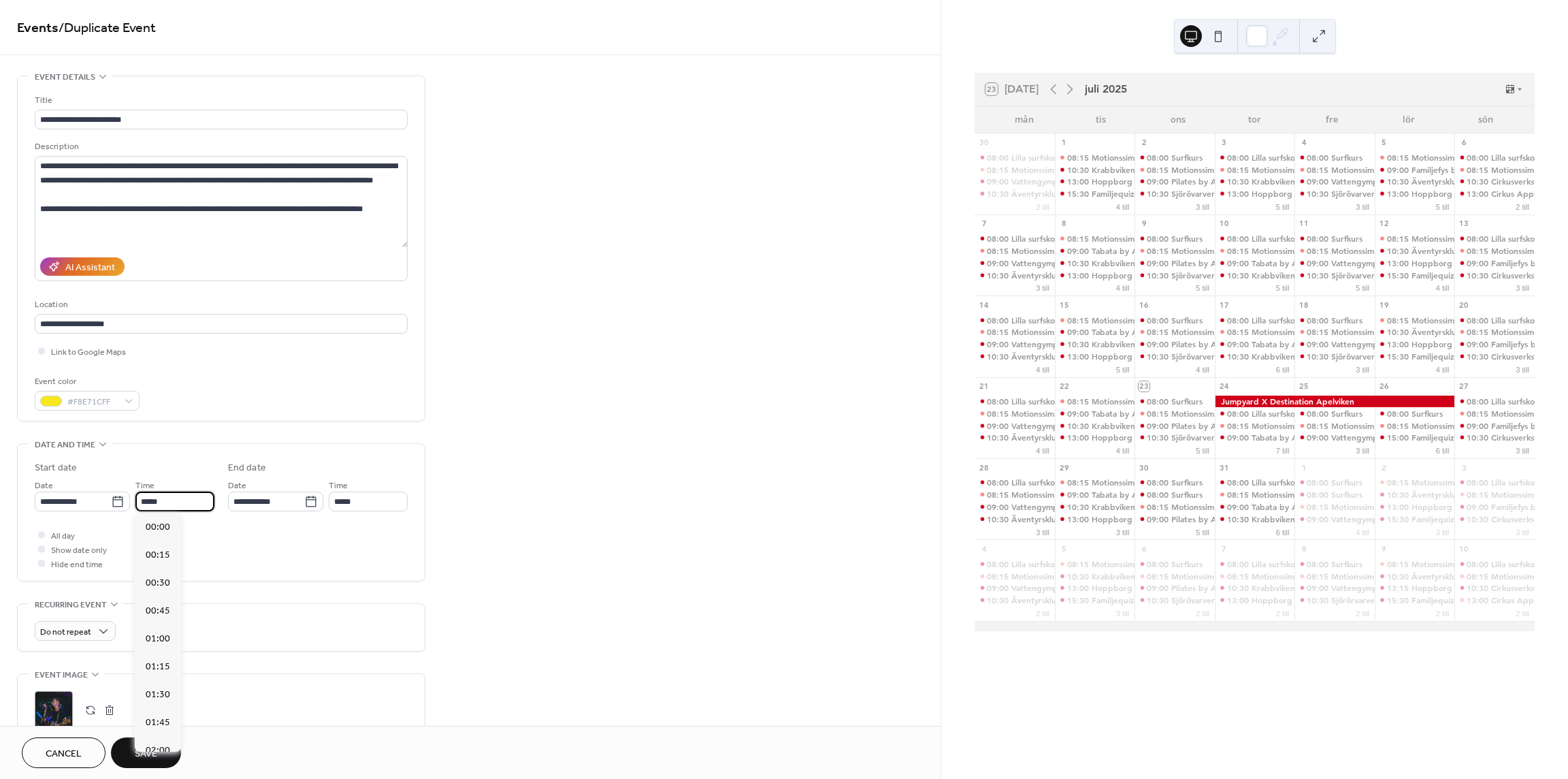 click on "*****" at bounding box center (175, 501) 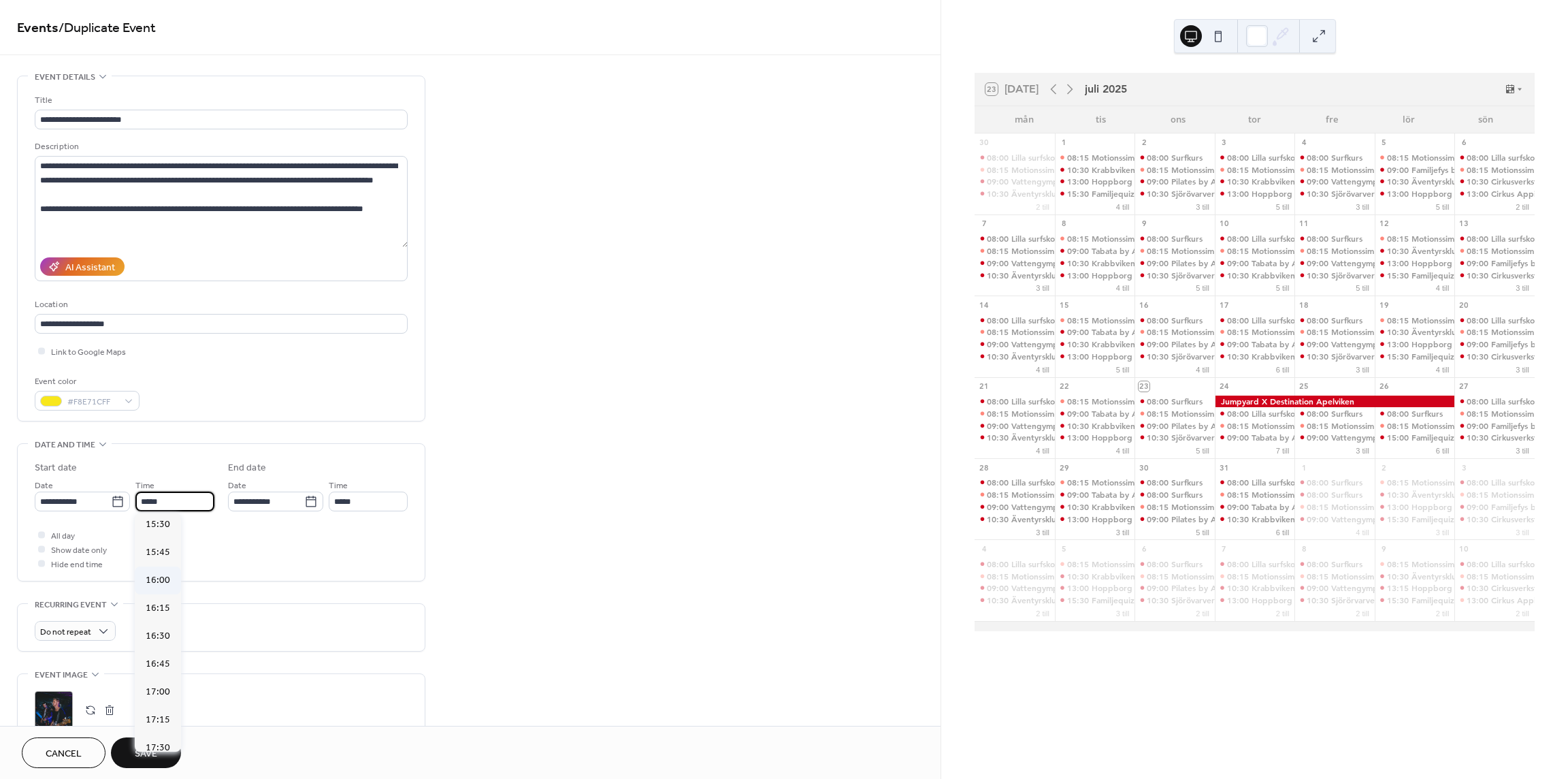 scroll, scrollTop: 1732, scrollLeft: 0, axis: vertical 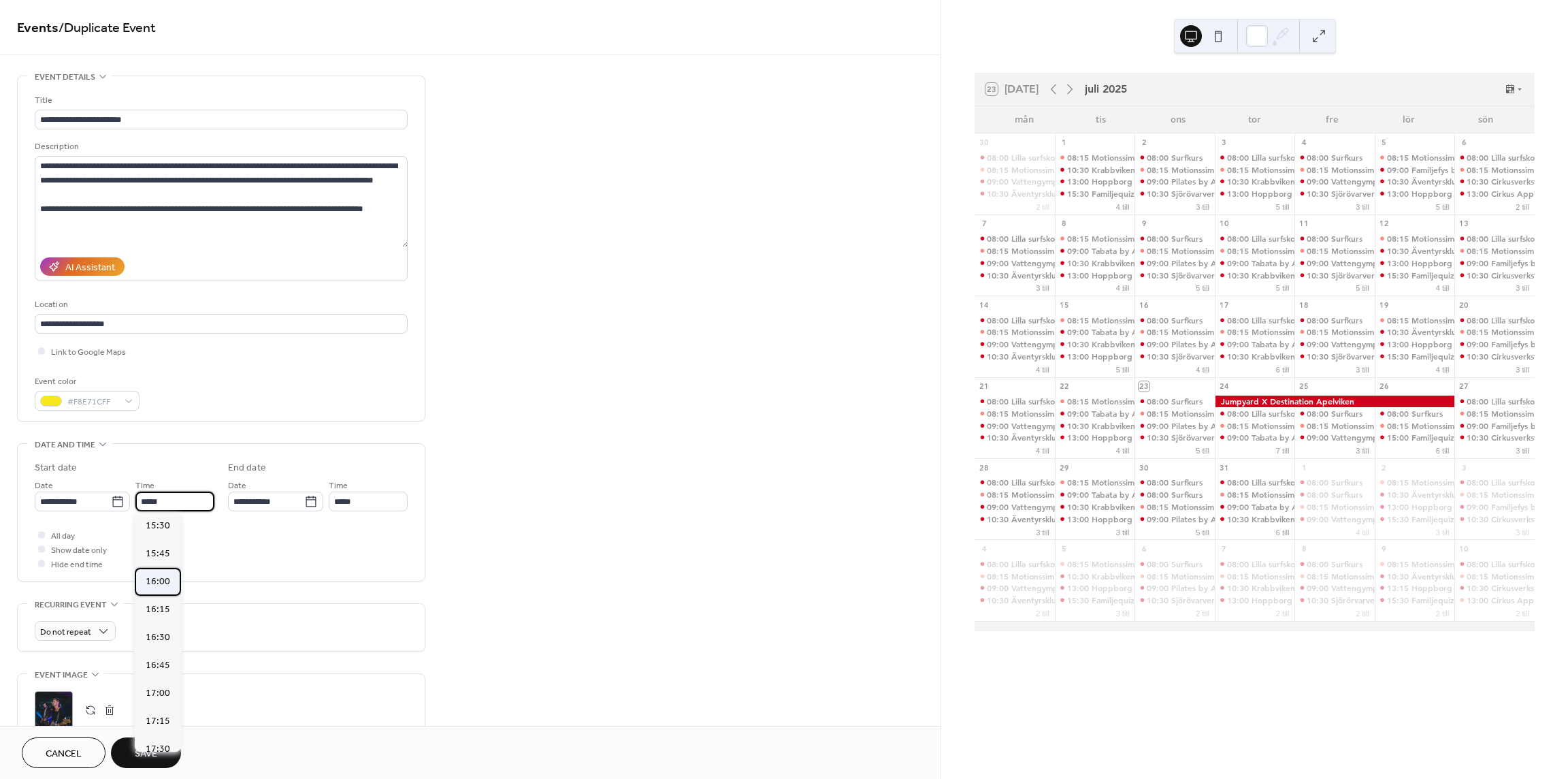 click on "16:00" at bounding box center [158, 581] 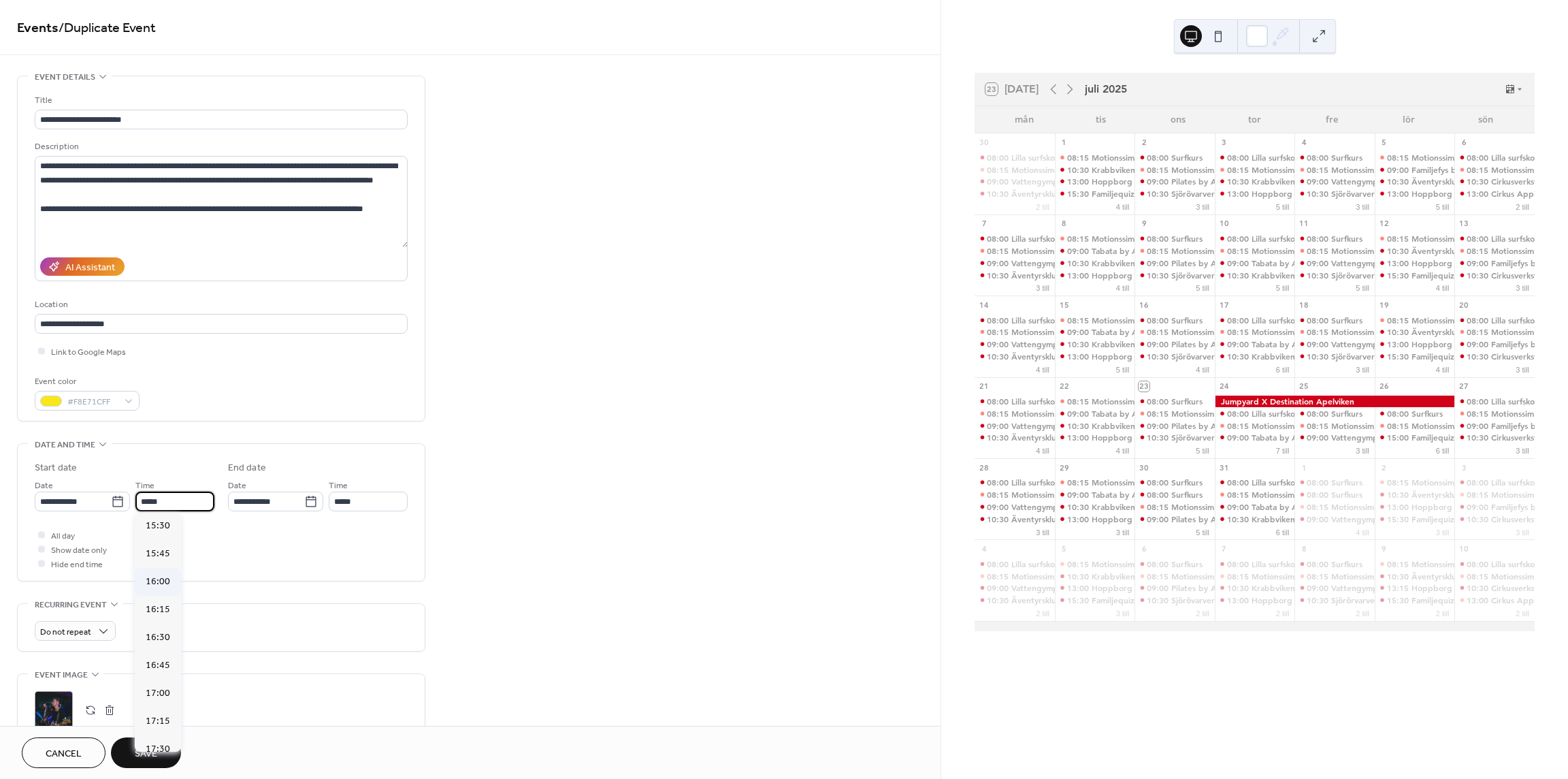 type on "*****" 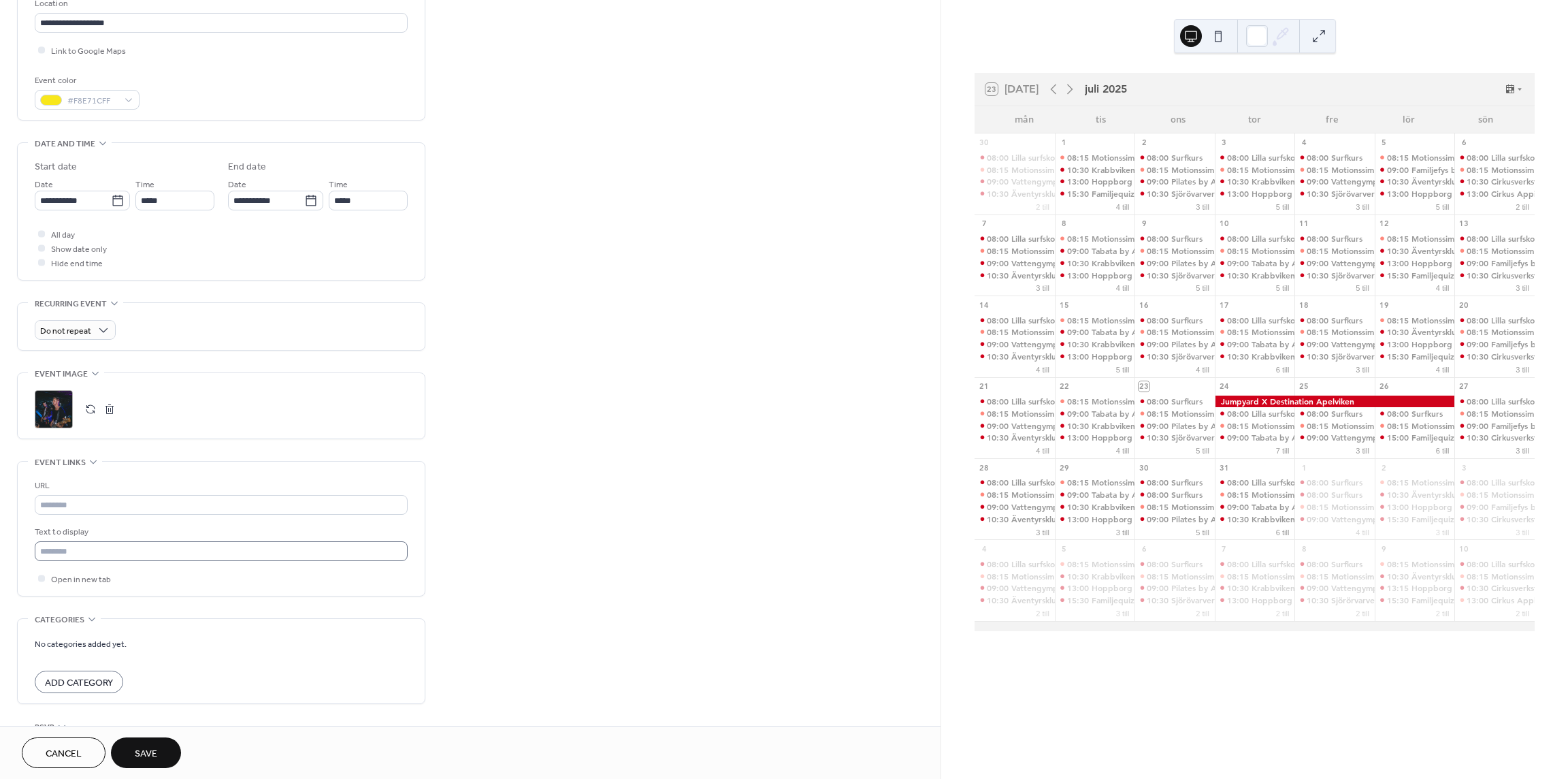 scroll, scrollTop: 384, scrollLeft: 0, axis: vertical 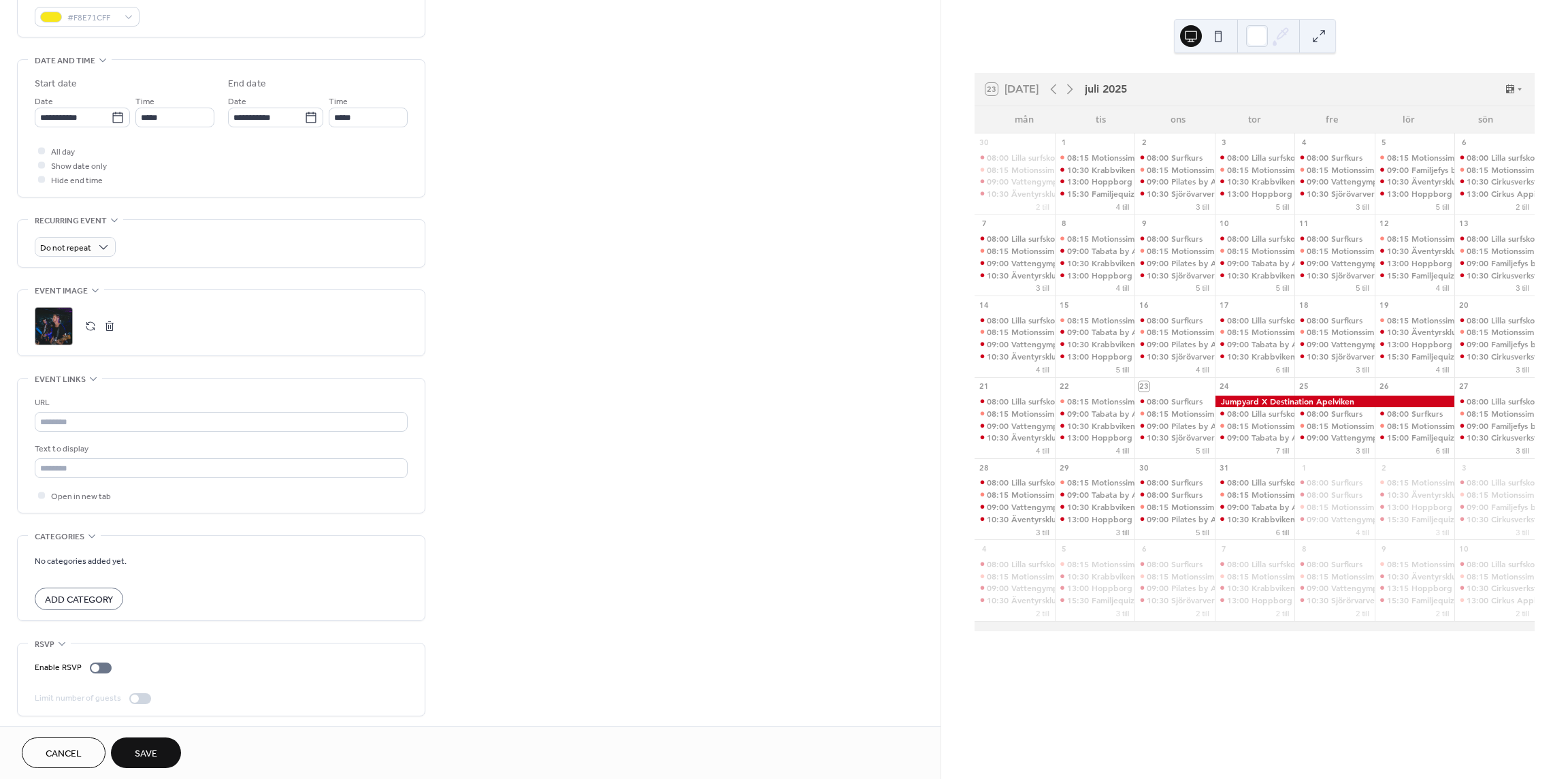 click on "Save" at bounding box center (146, 754) 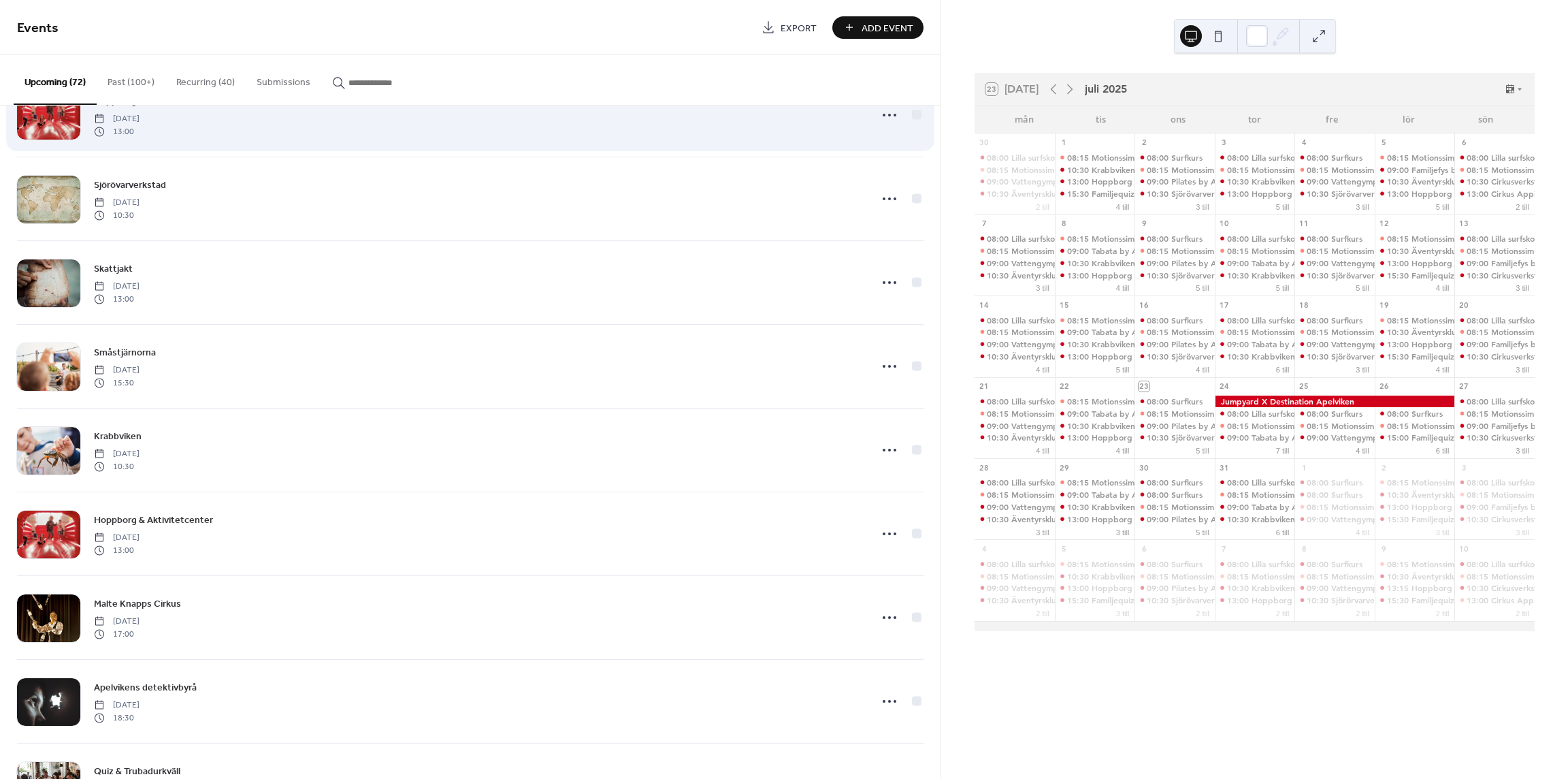 scroll, scrollTop: 1872, scrollLeft: 0, axis: vertical 